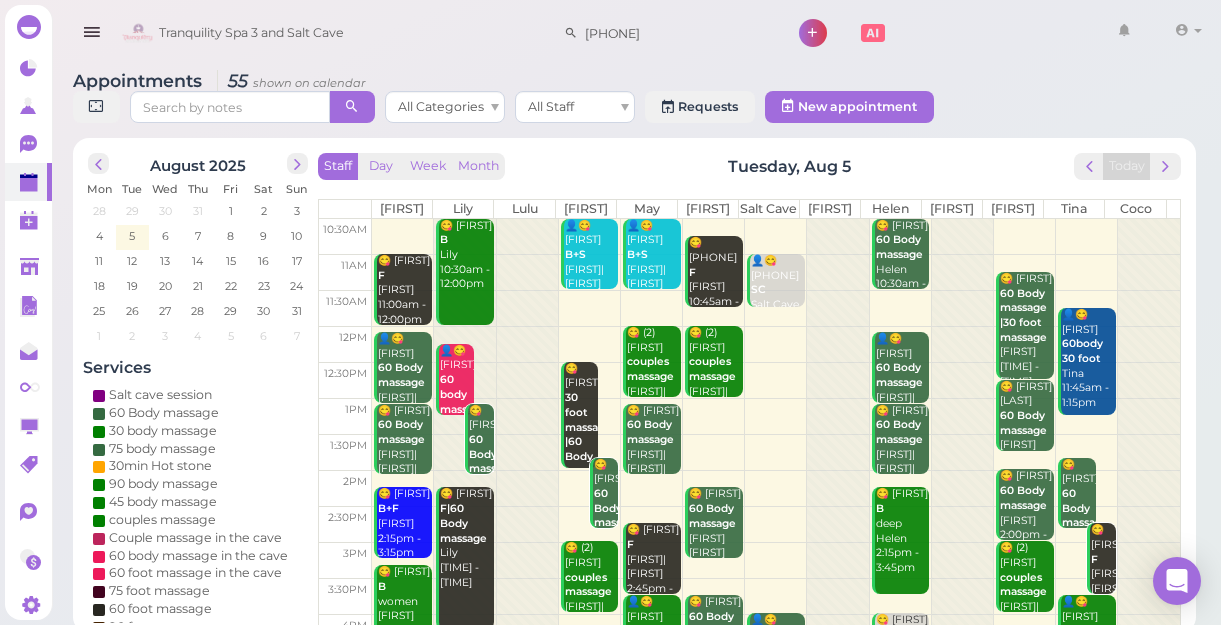 scroll, scrollTop: 0, scrollLeft: 0, axis: both 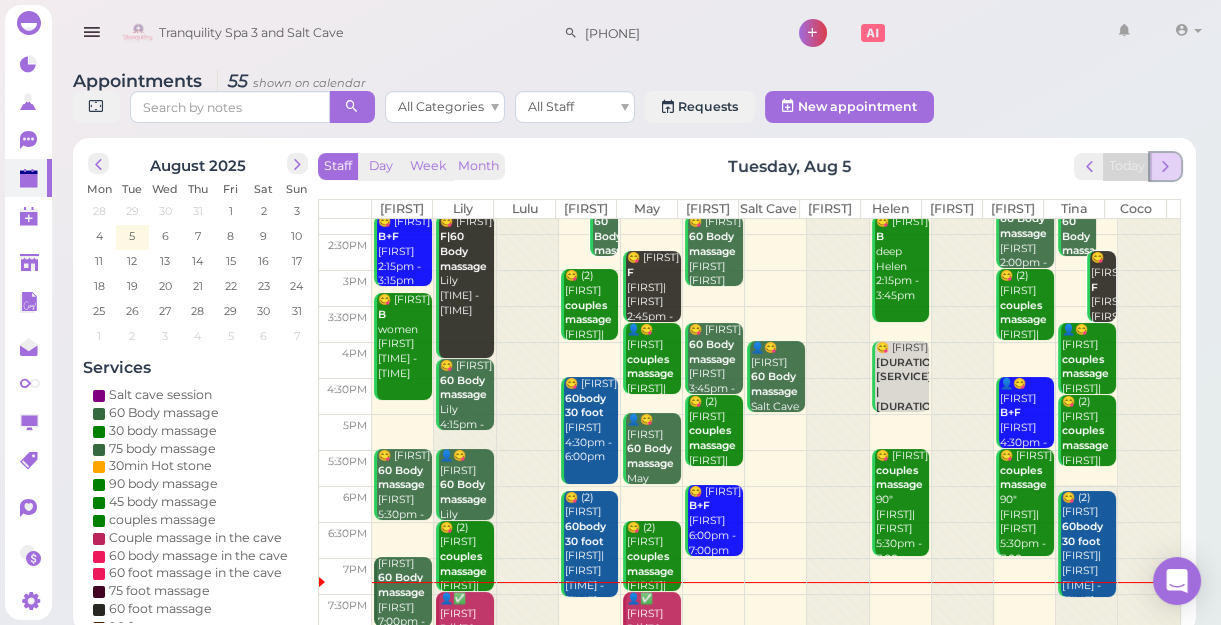 click at bounding box center (1165, 166) 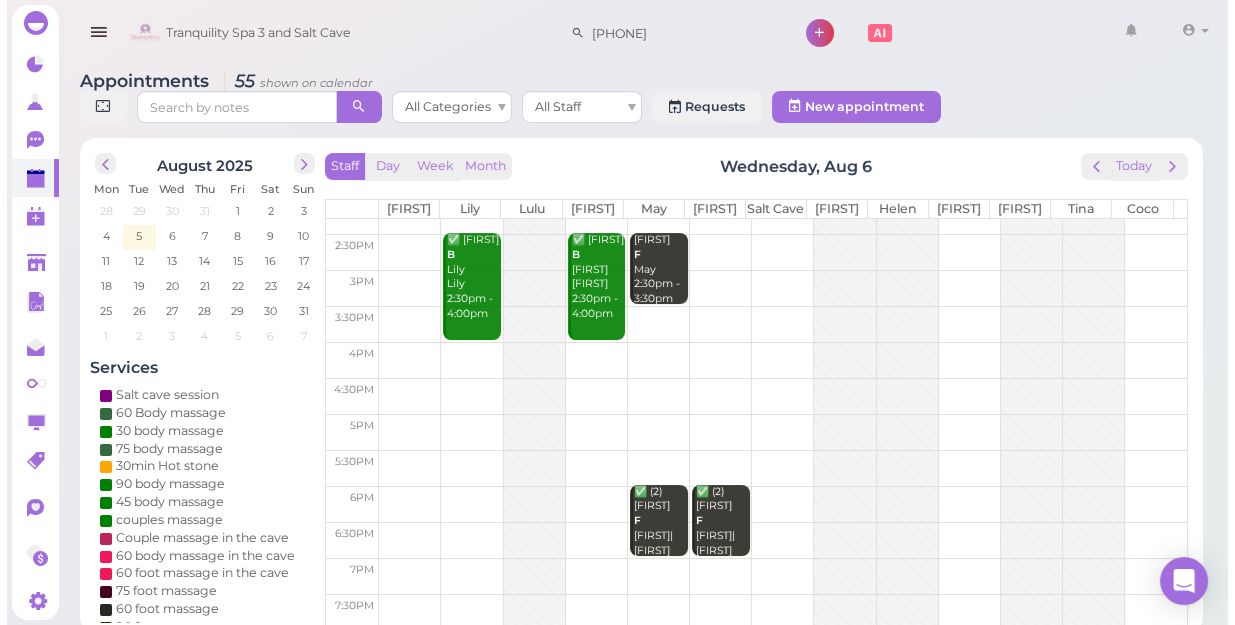 scroll, scrollTop: 0, scrollLeft: 0, axis: both 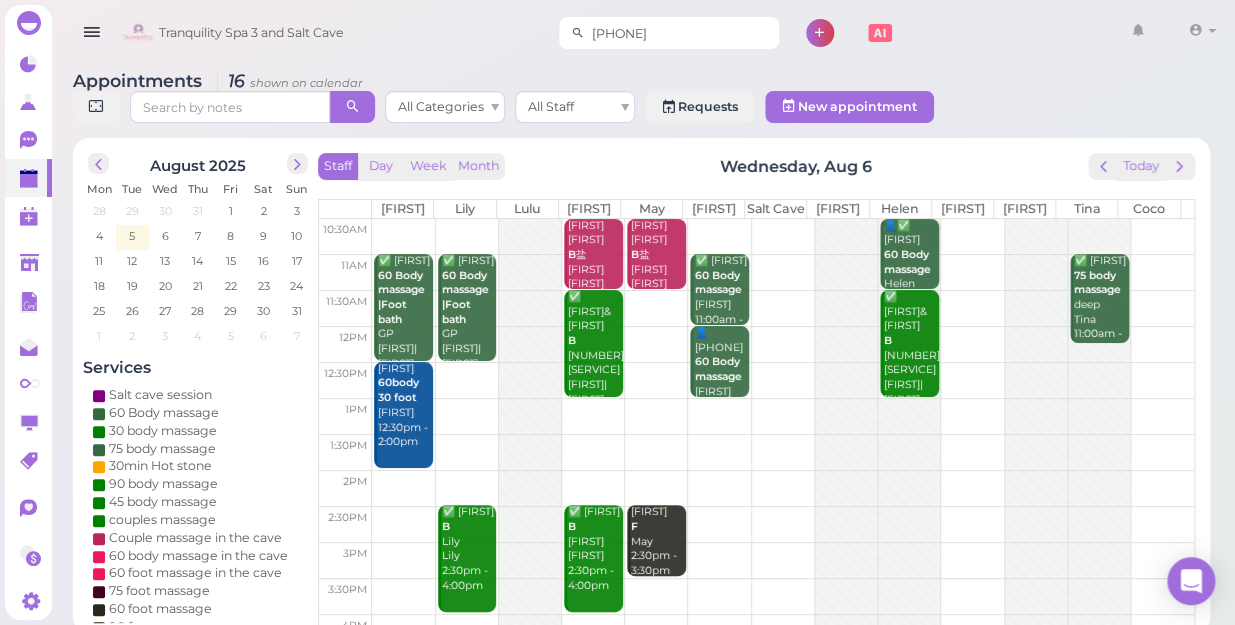 click on "[PHONE]" at bounding box center (682, 33) 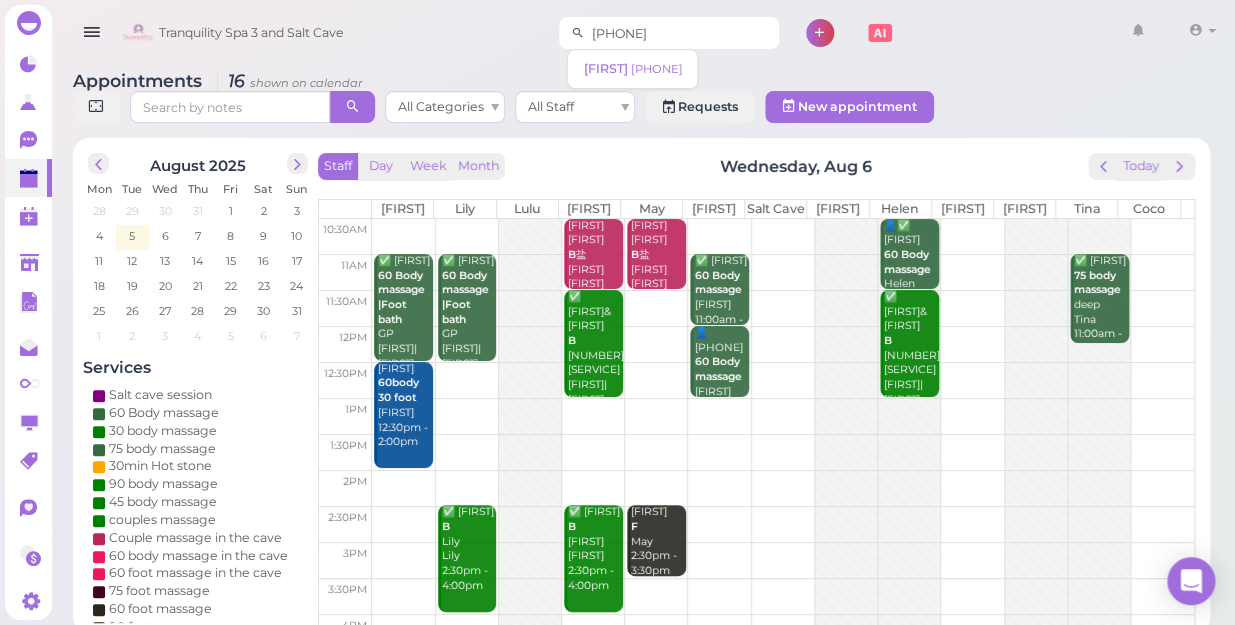 click on "[PHONE]" at bounding box center (682, 33) 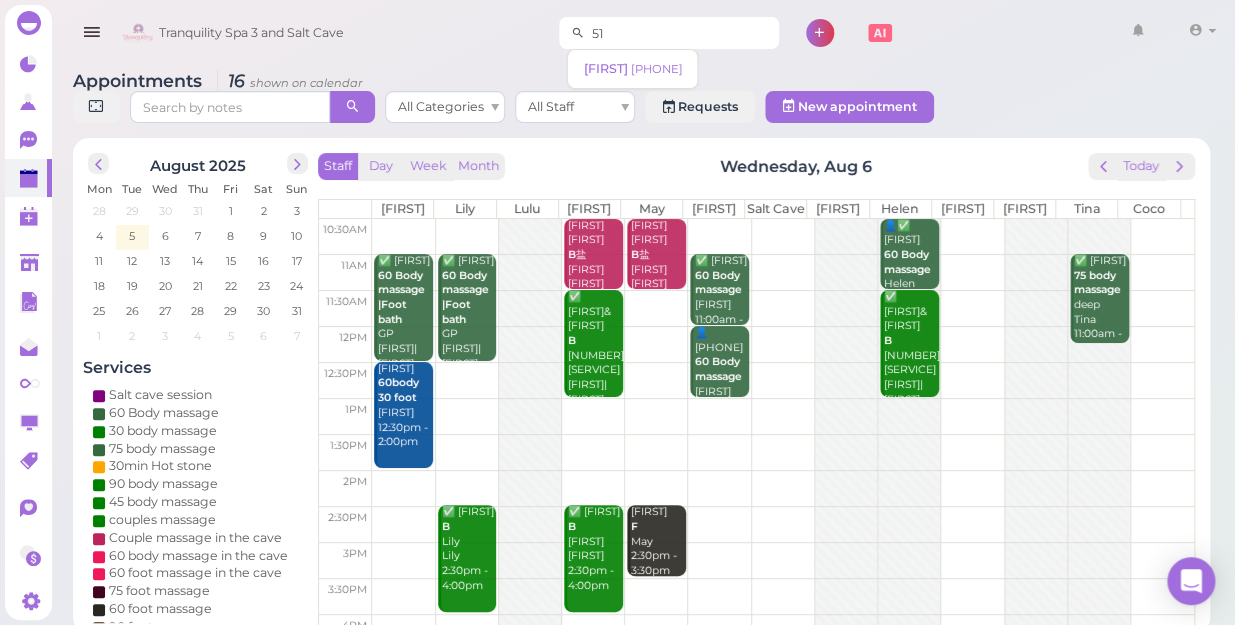 type on "5" 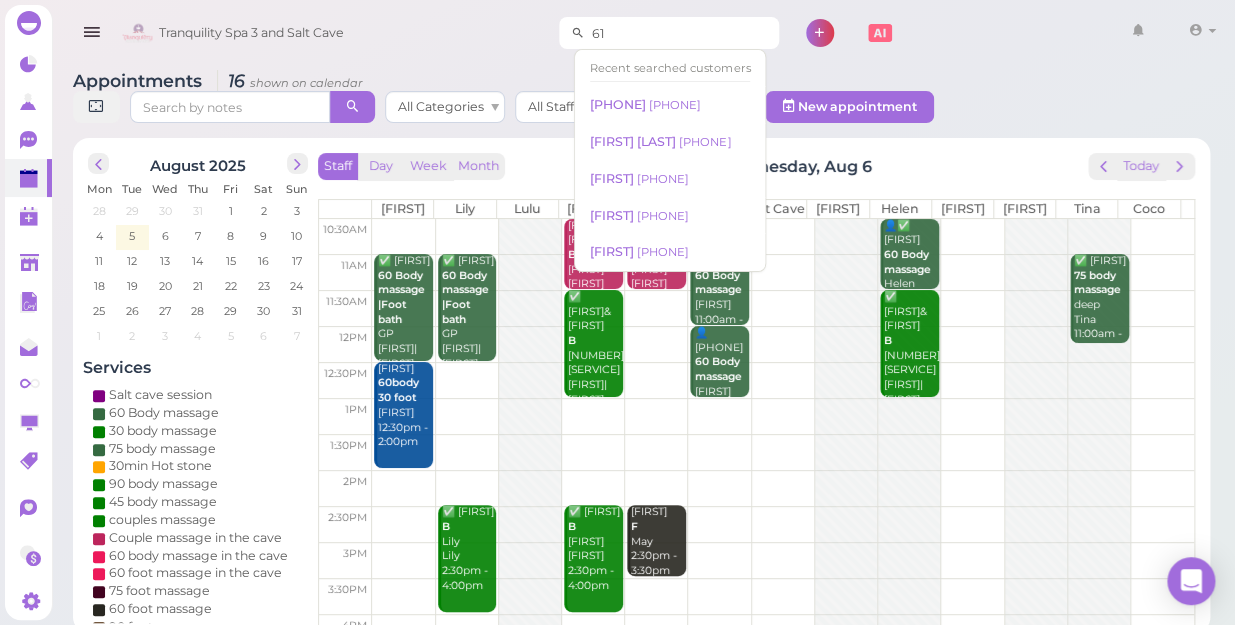 type on "6" 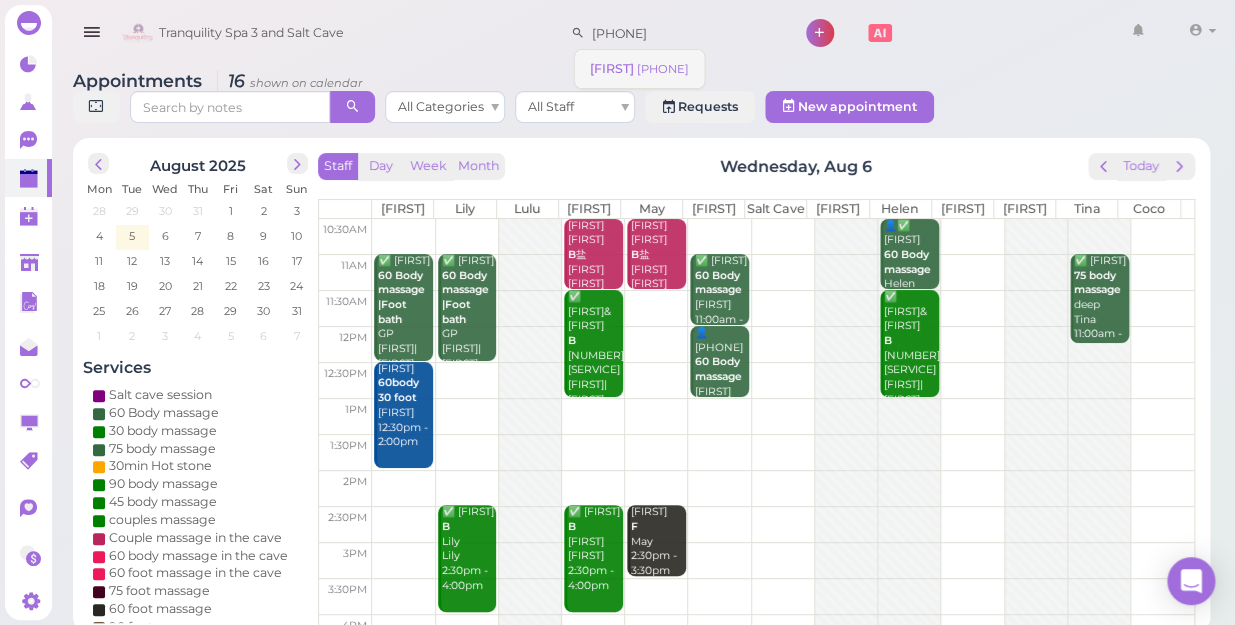 type on "[PHONE]" 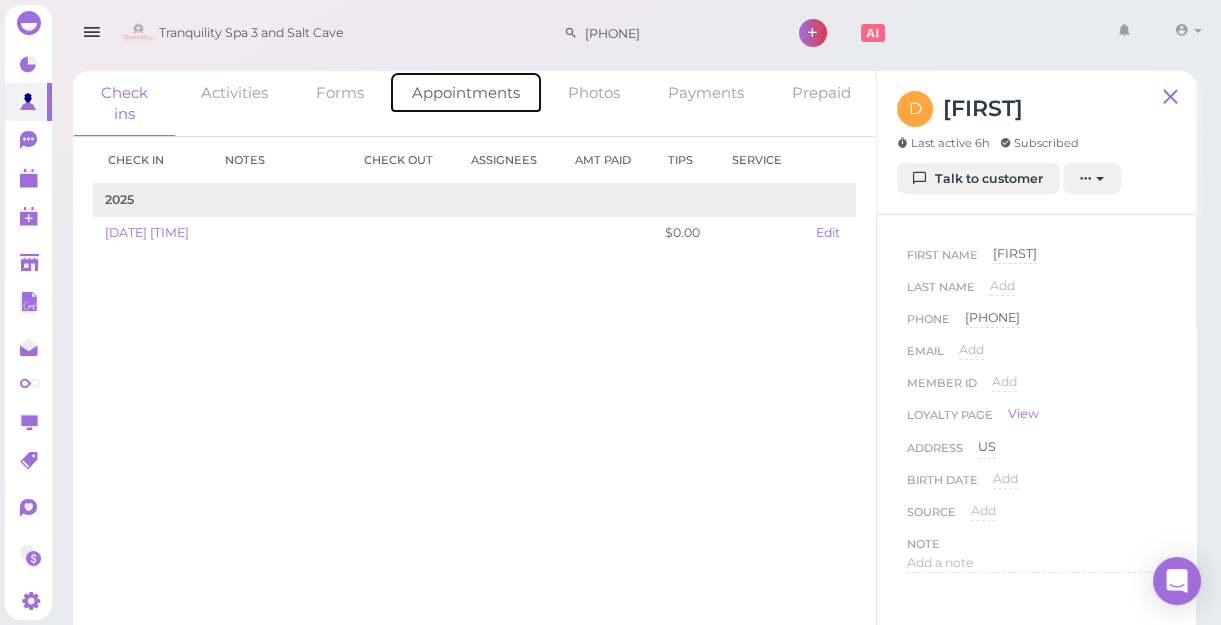 click on "Appointments" at bounding box center (466, 92) 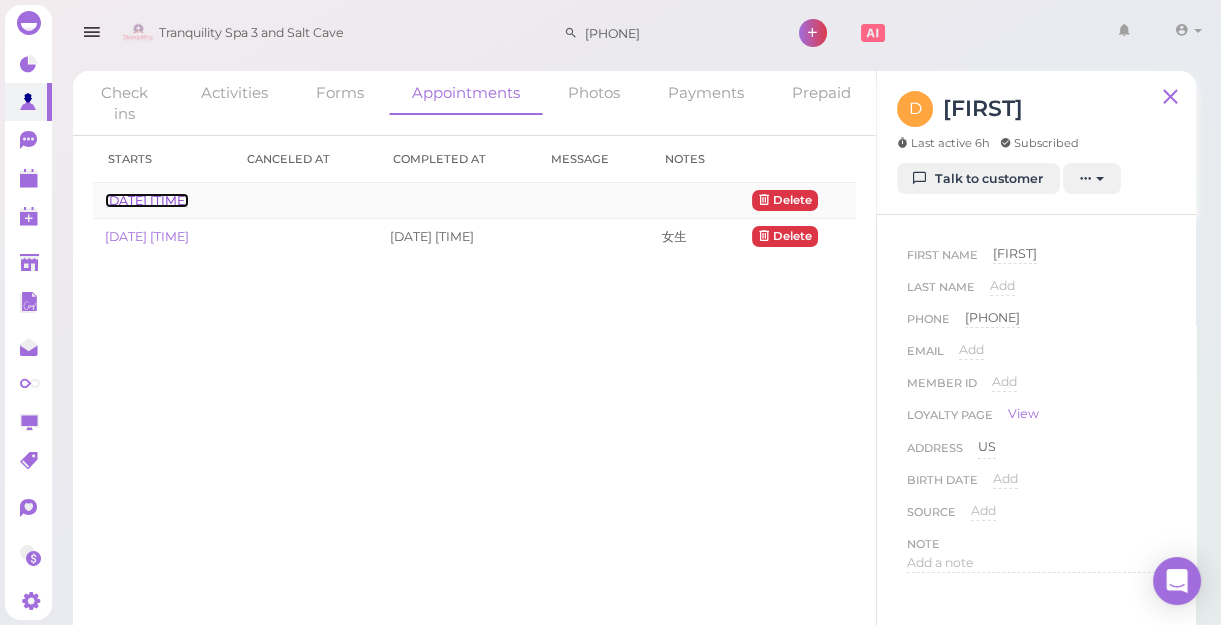 click on "[DATE] [TIME]" at bounding box center (147, 200) 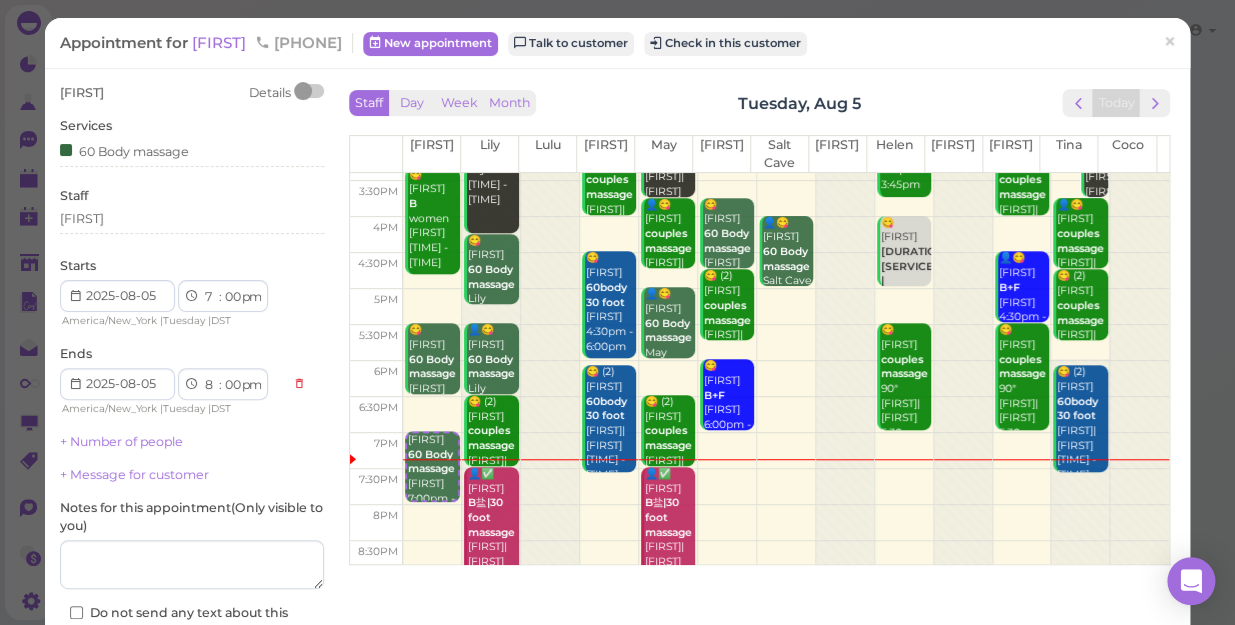 scroll, scrollTop: 361, scrollLeft: 0, axis: vertical 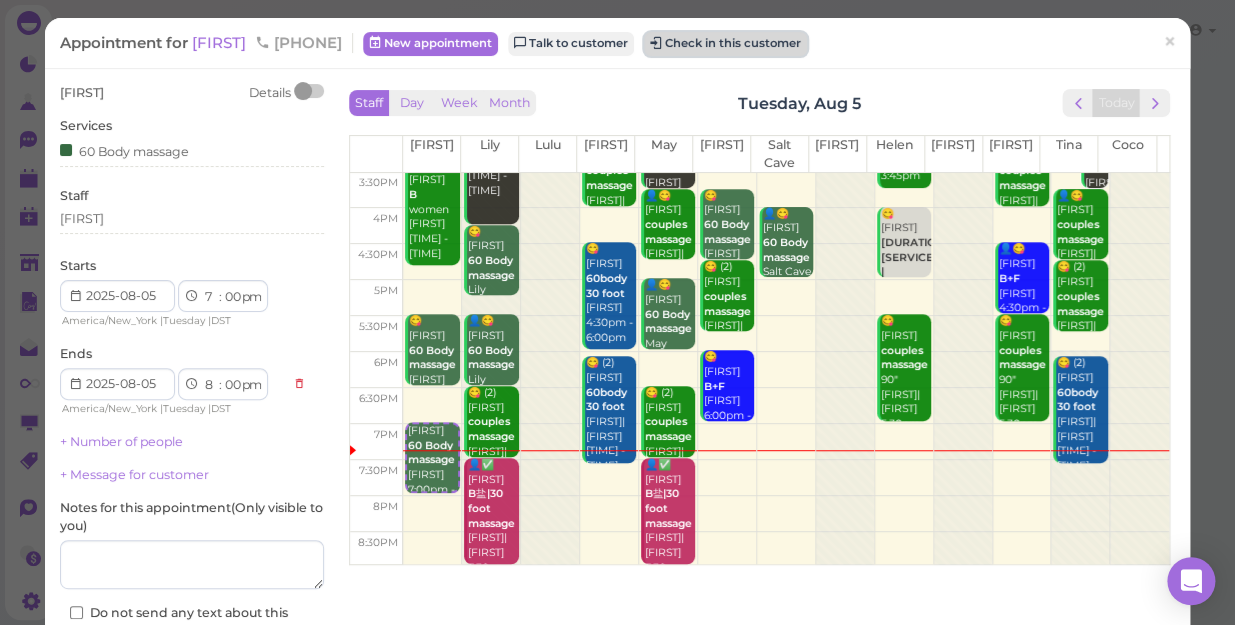 click on "Check in this customer" at bounding box center [725, 44] 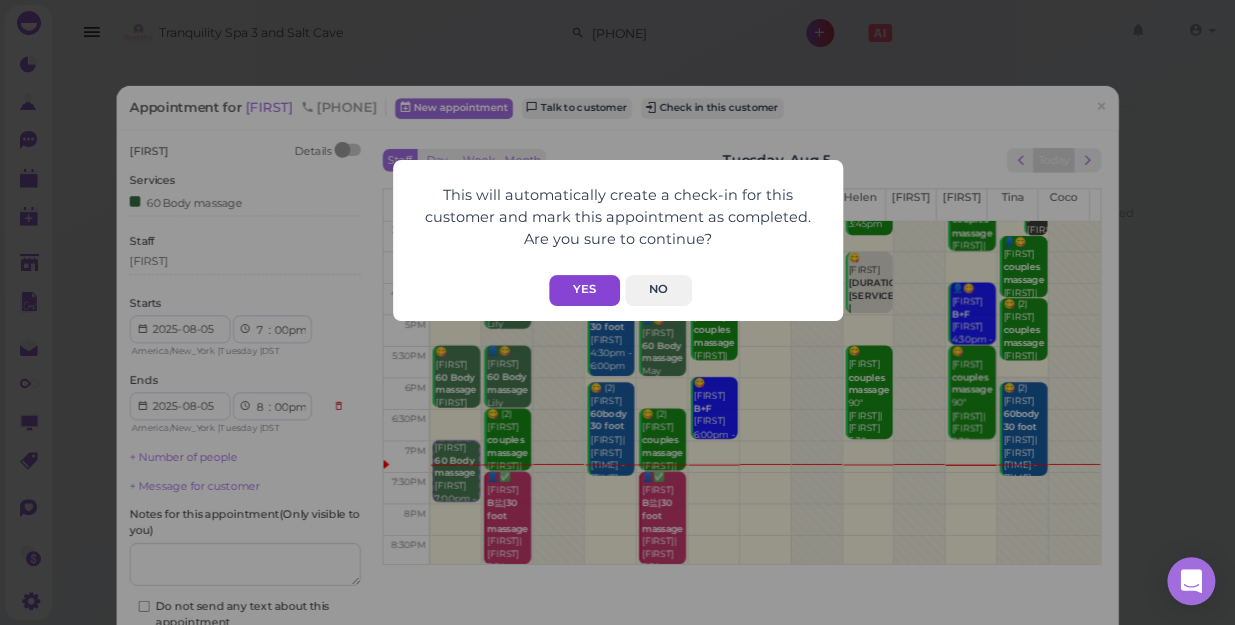 click on "Yes" at bounding box center (584, 290) 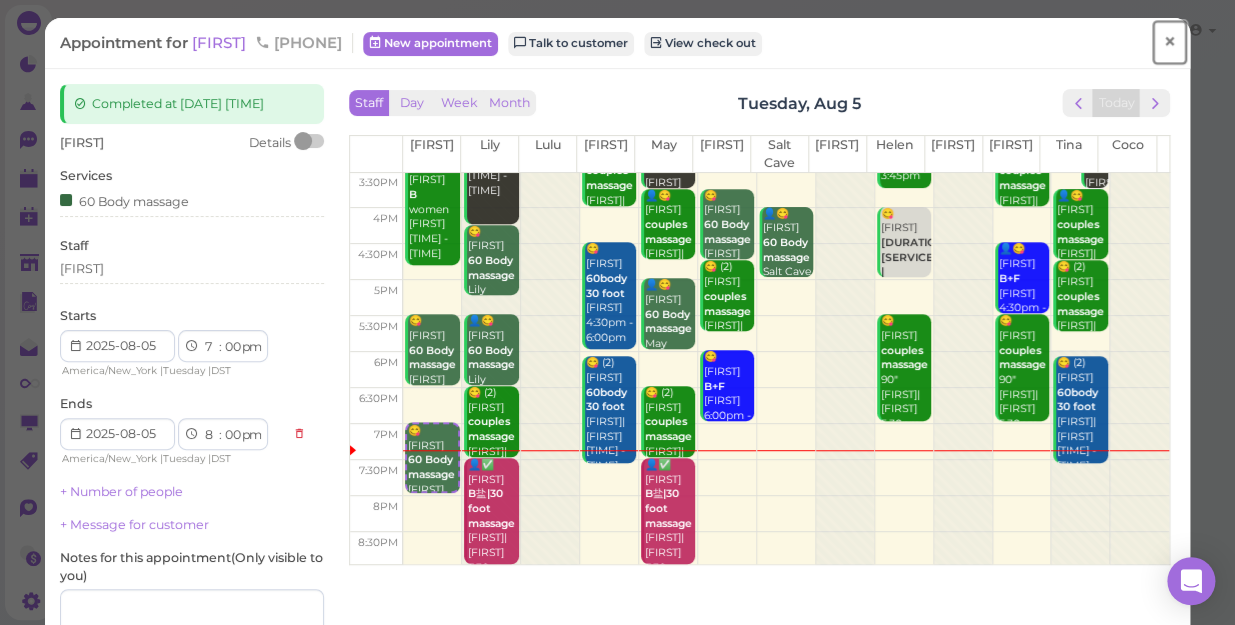 click on "×" at bounding box center [1169, 42] 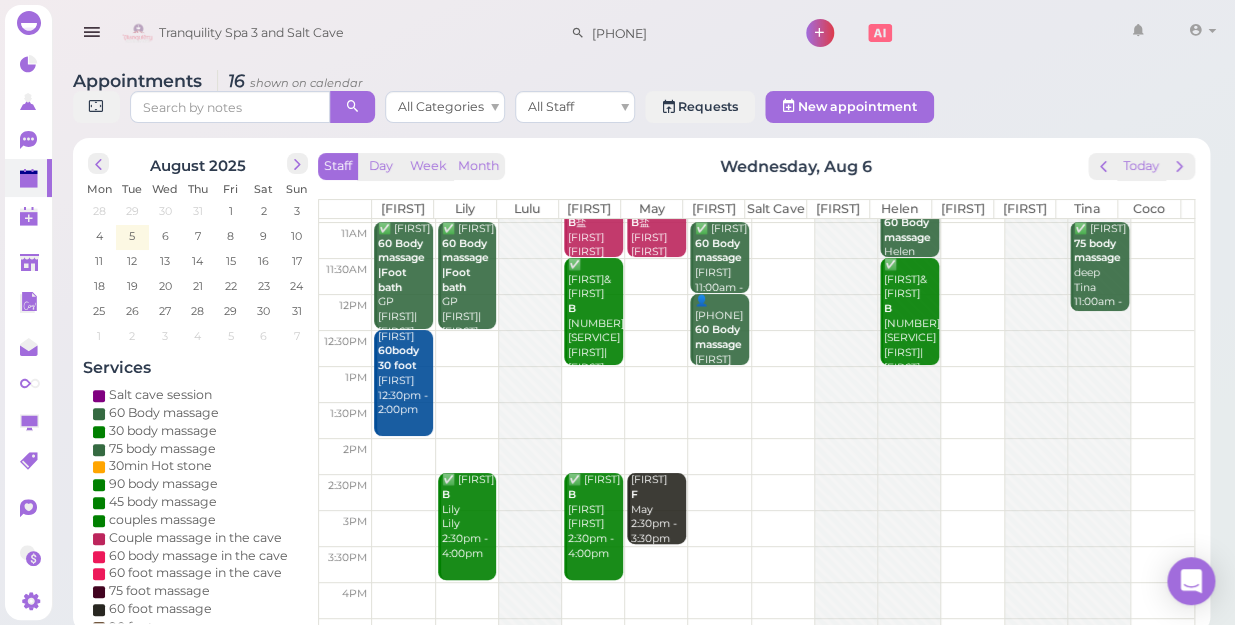 scroll, scrollTop: 0, scrollLeft: 0, axis: both 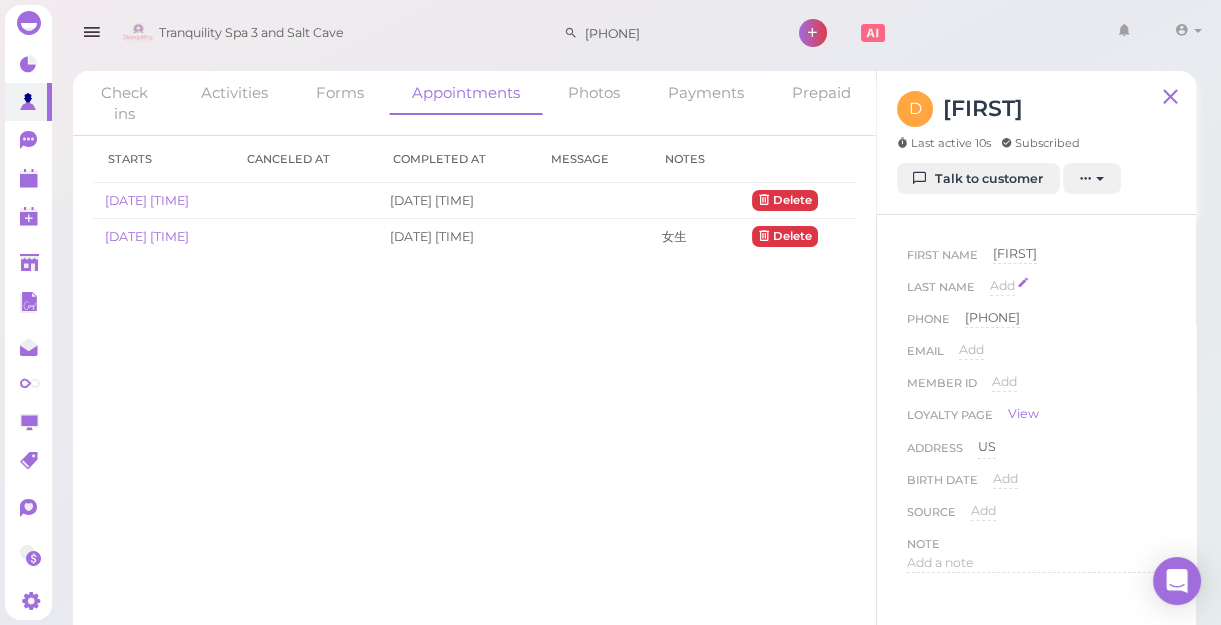 click on "Add" at bounding box center (1002, 285) 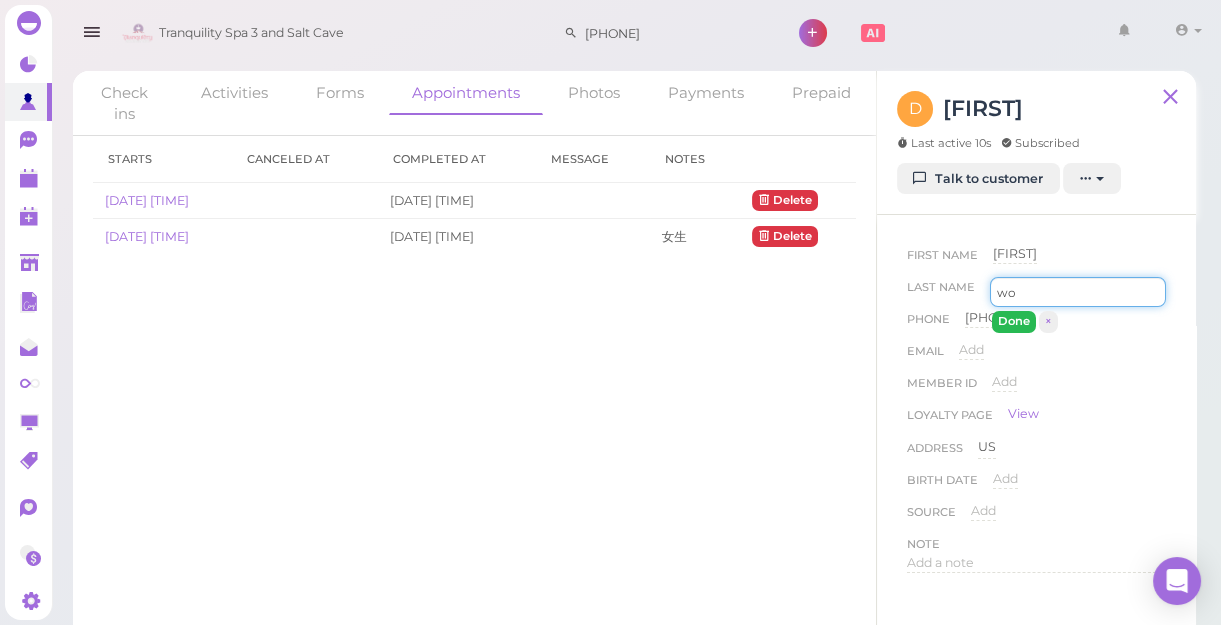 type on "w" 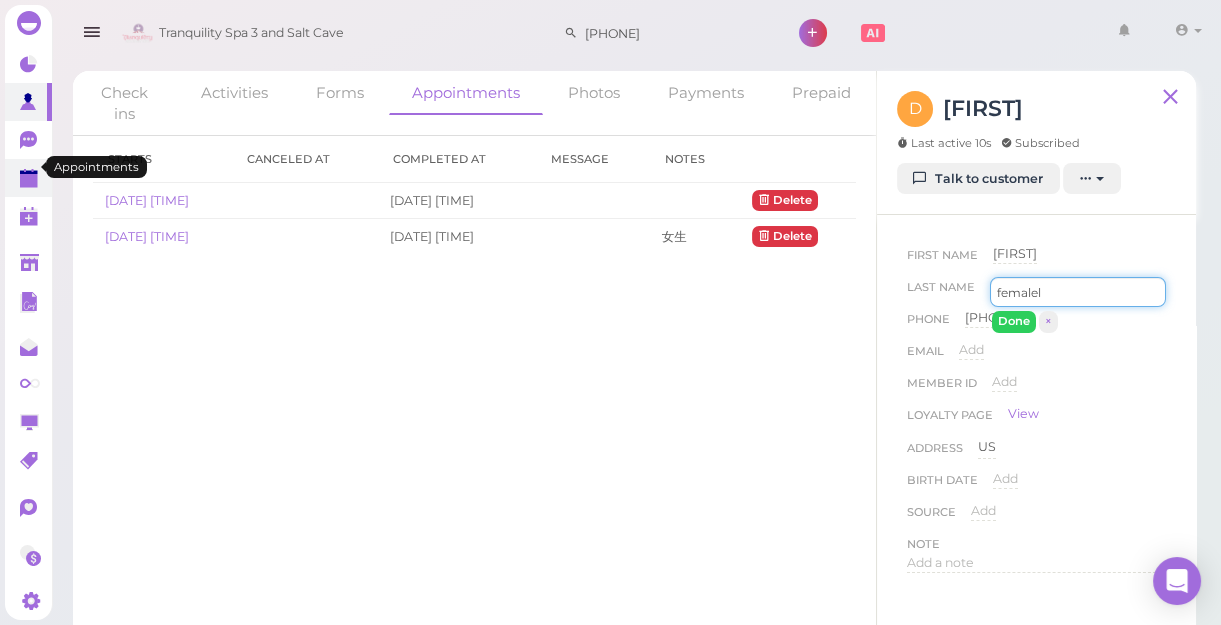 type on "femalel" 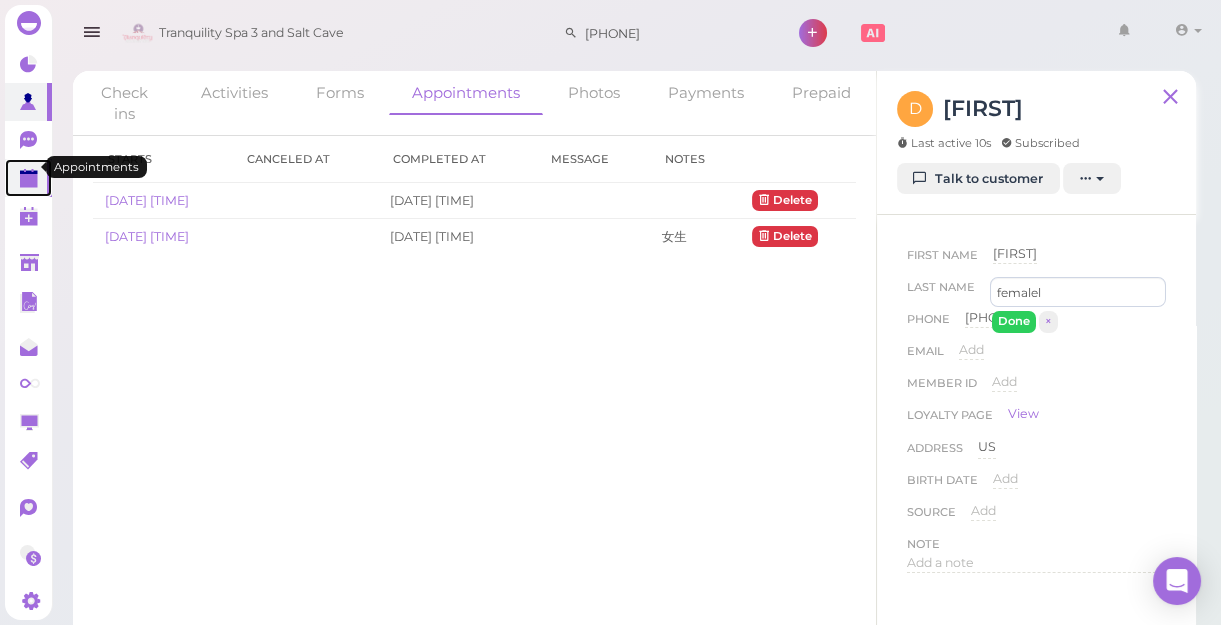 click 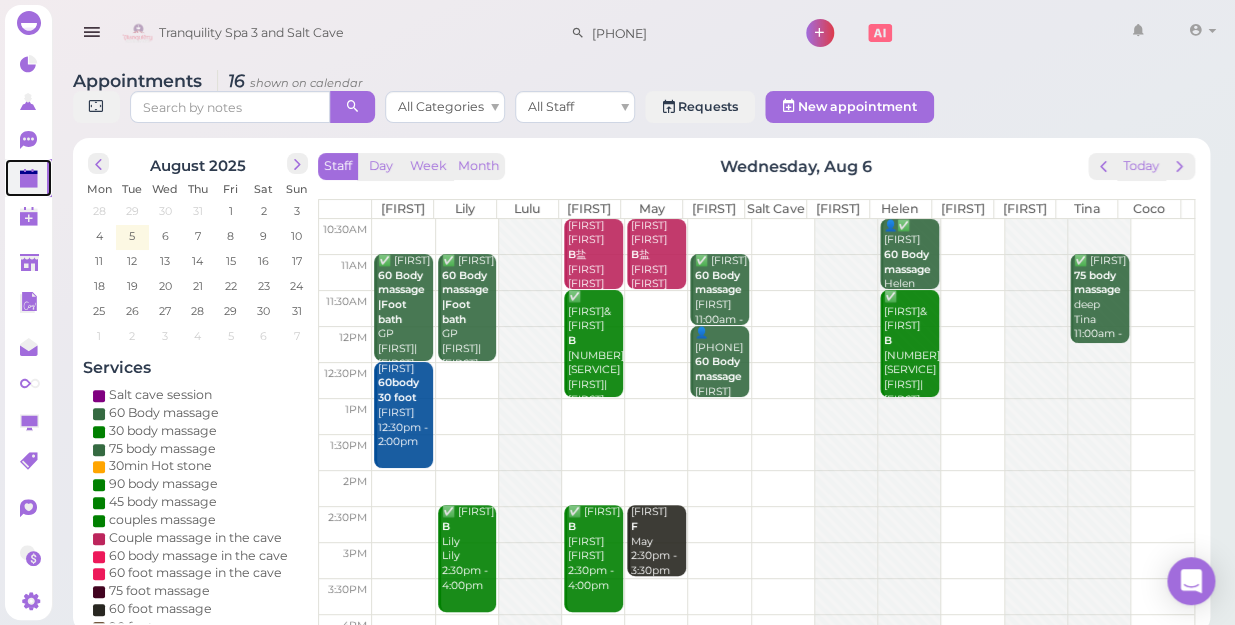 click at bounding box center (783, 380) 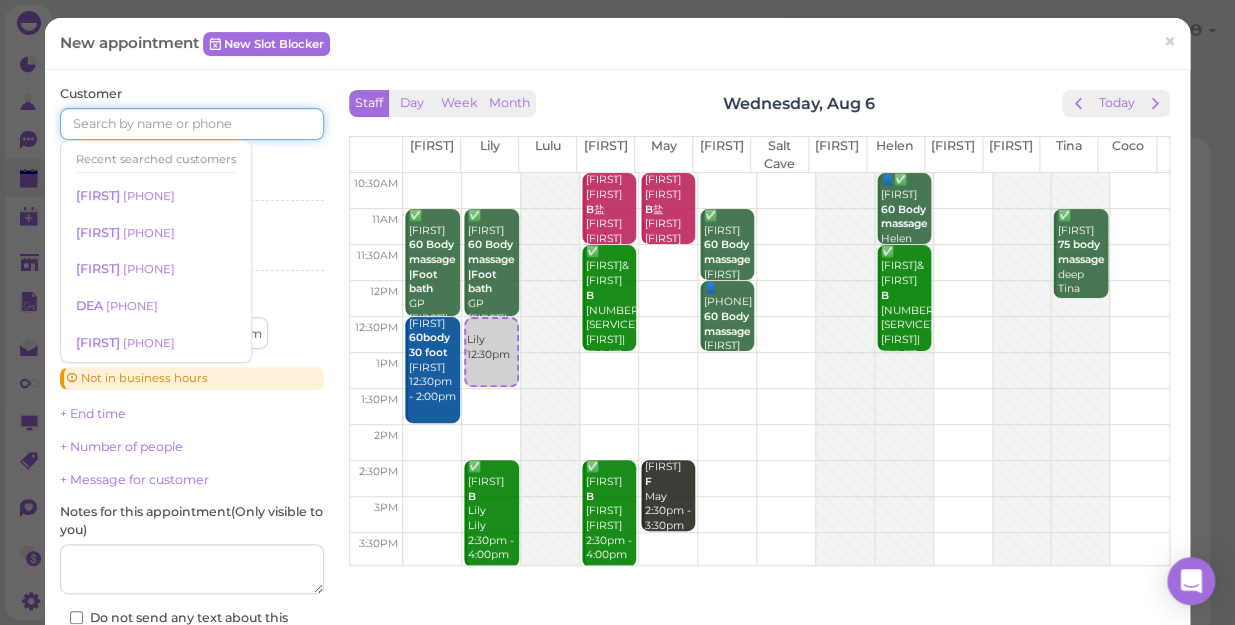 click at bounding box center [192, 124] 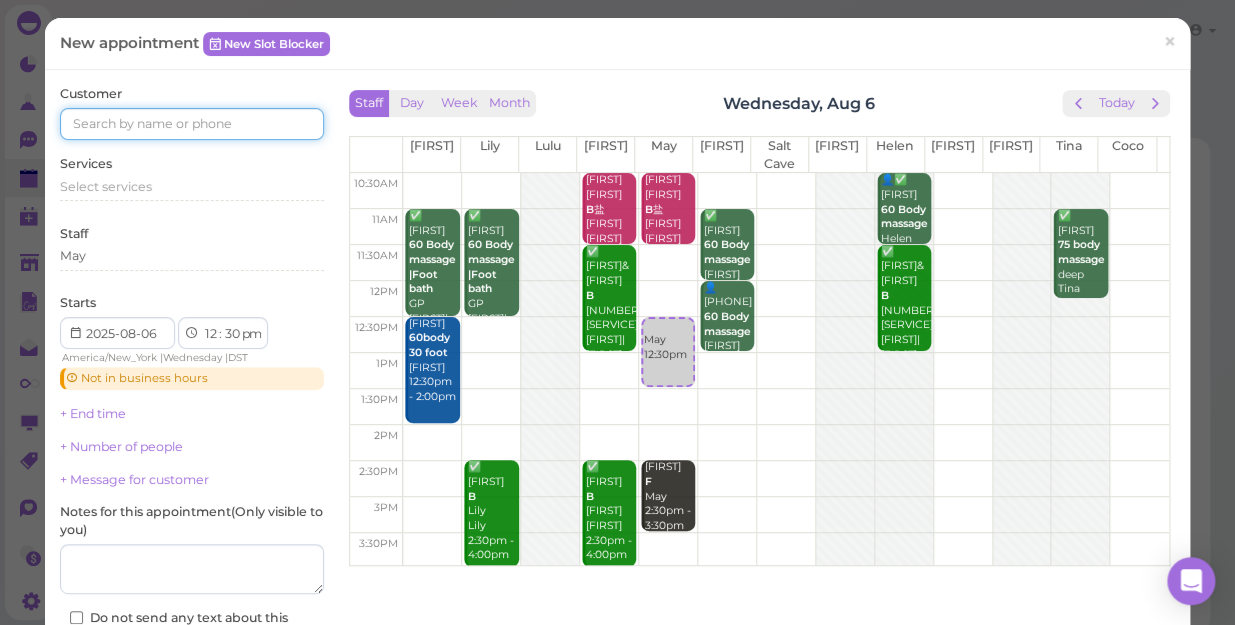 click at bounding box center (192, 124) 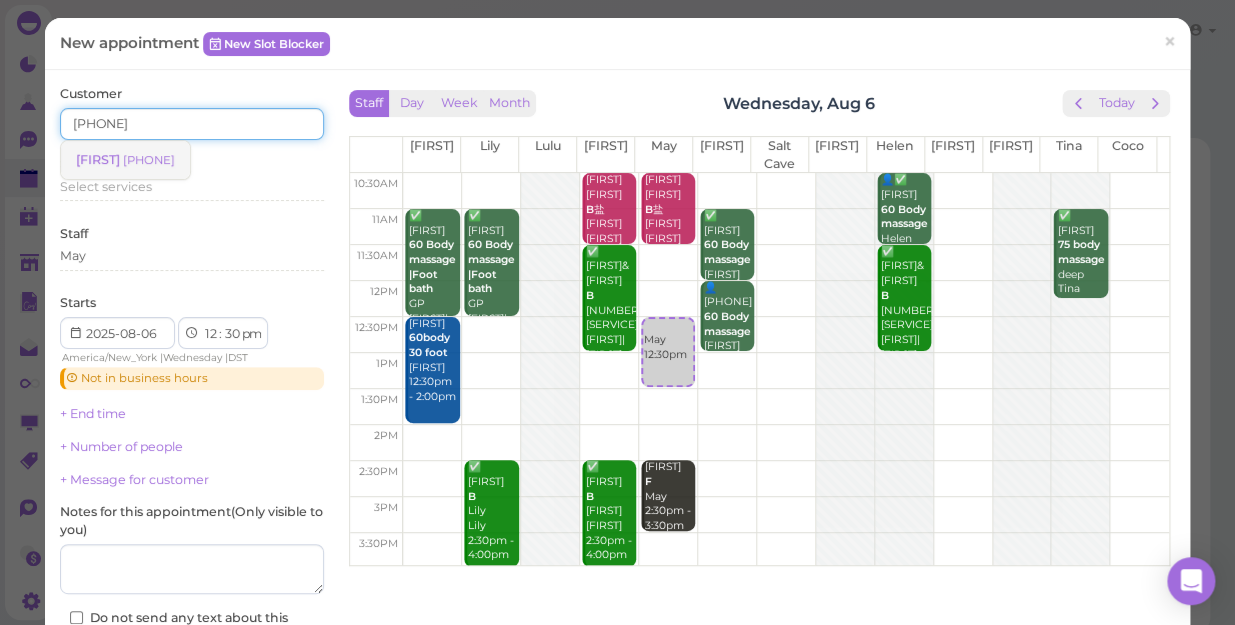 type on "[PHONE]" 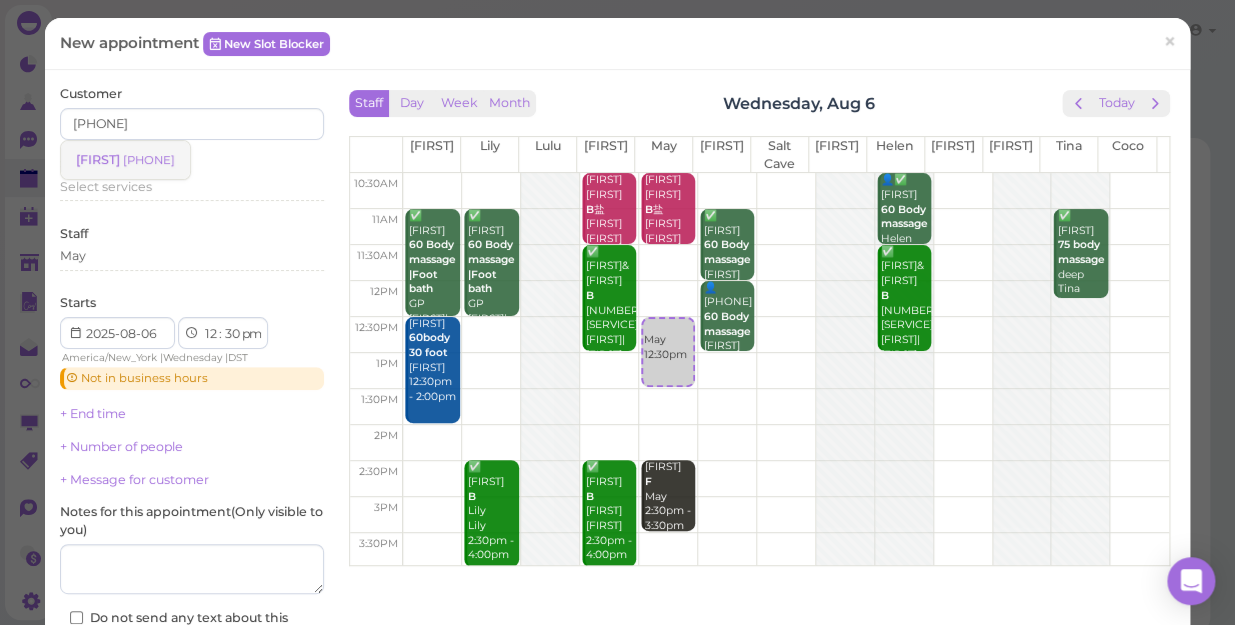 click on "[PHONE]" at bounding box center [149, 160] 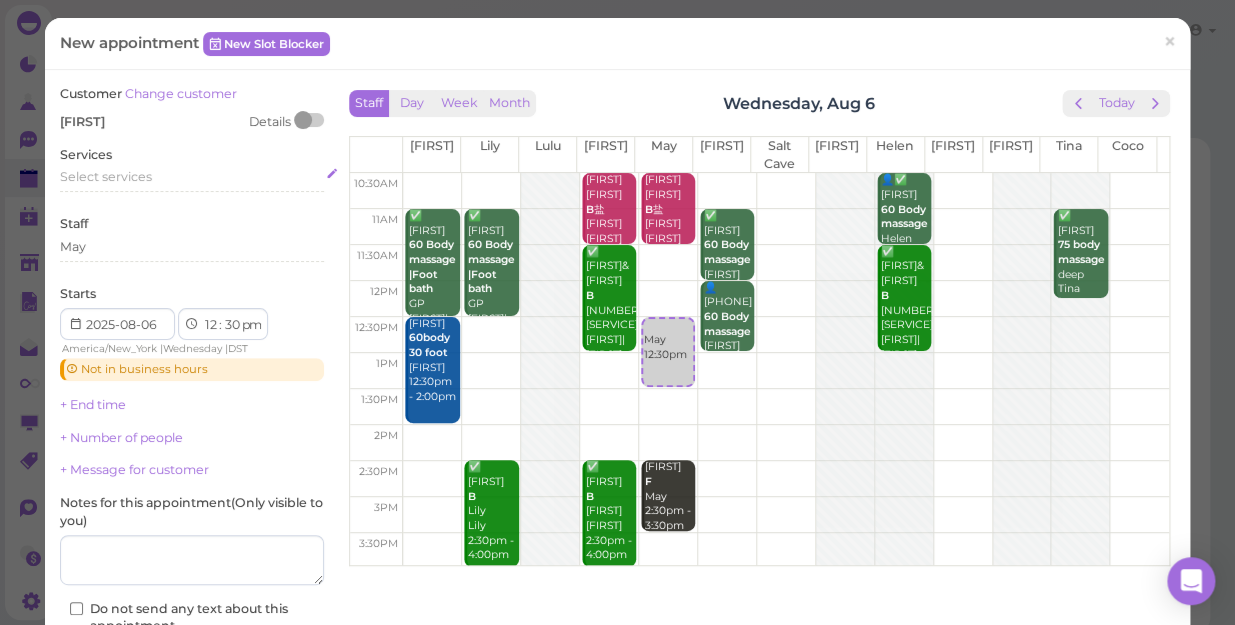 click on "Select services" at bounding box center [106, 176] 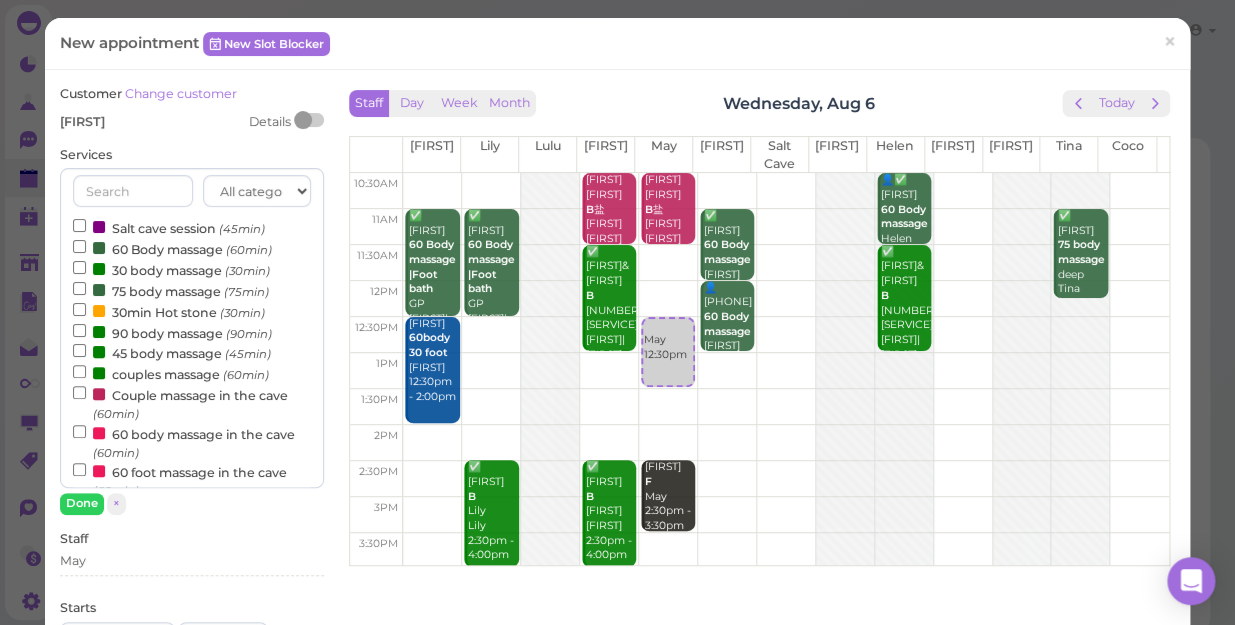 click on "60 Body massage
(60min)" at bounding box center (172, 248) 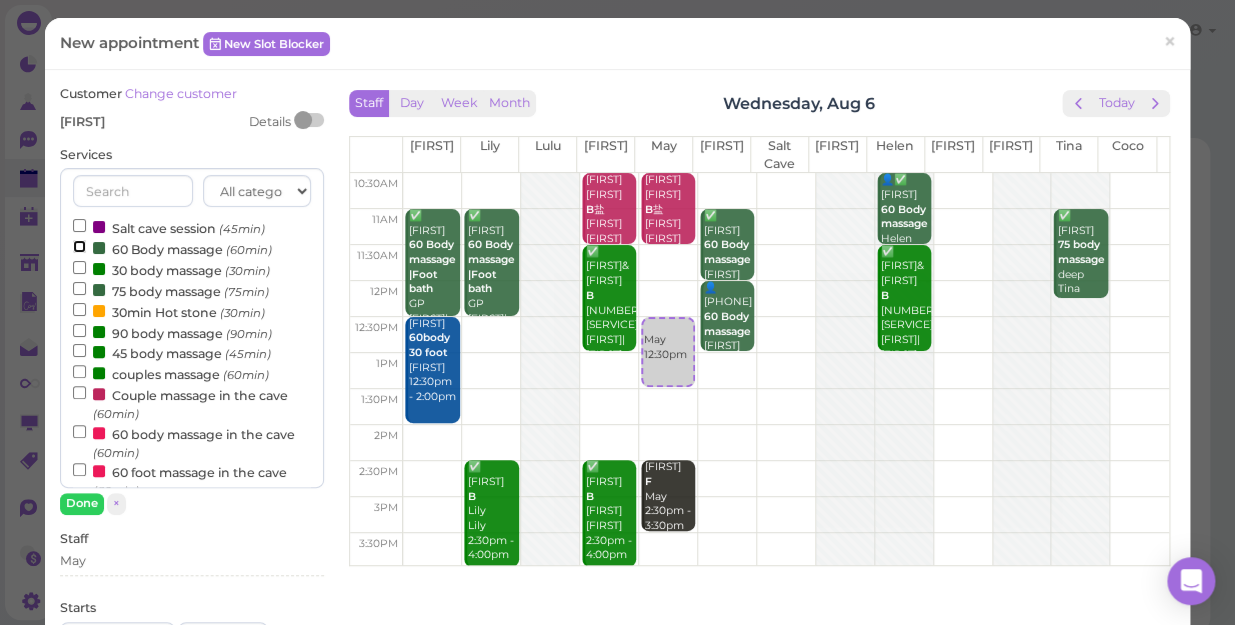 click on "60 Body massage
(60min)" at bounding box center [79, 246] 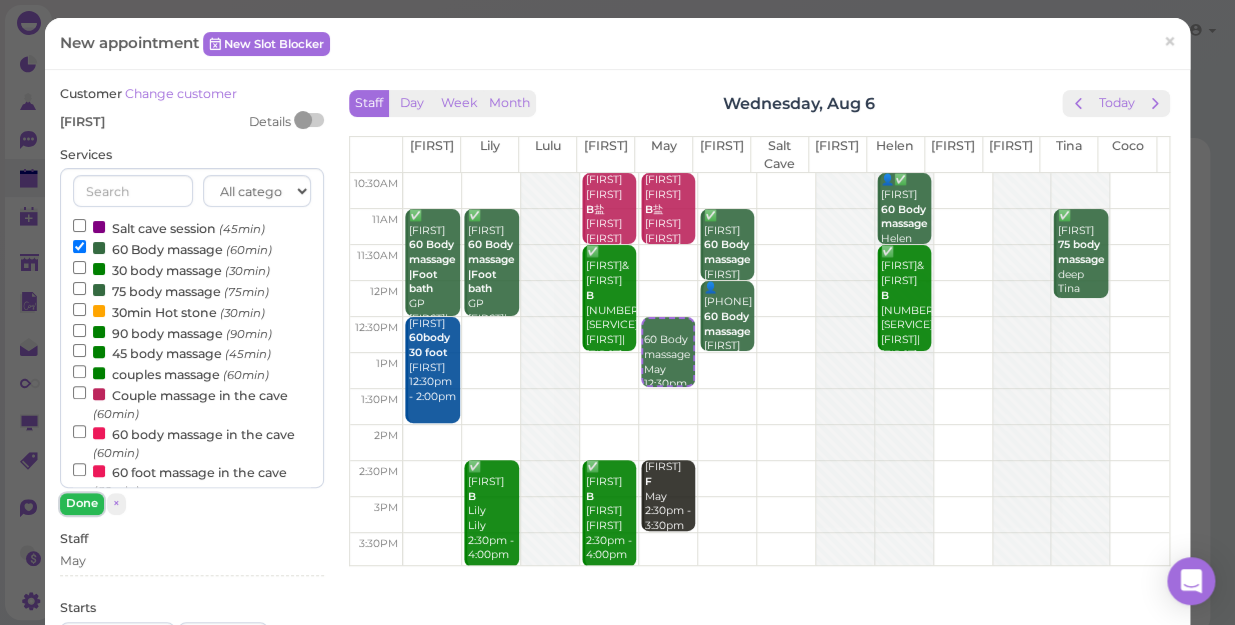 click on "Done" at bounding box center (82, 503) 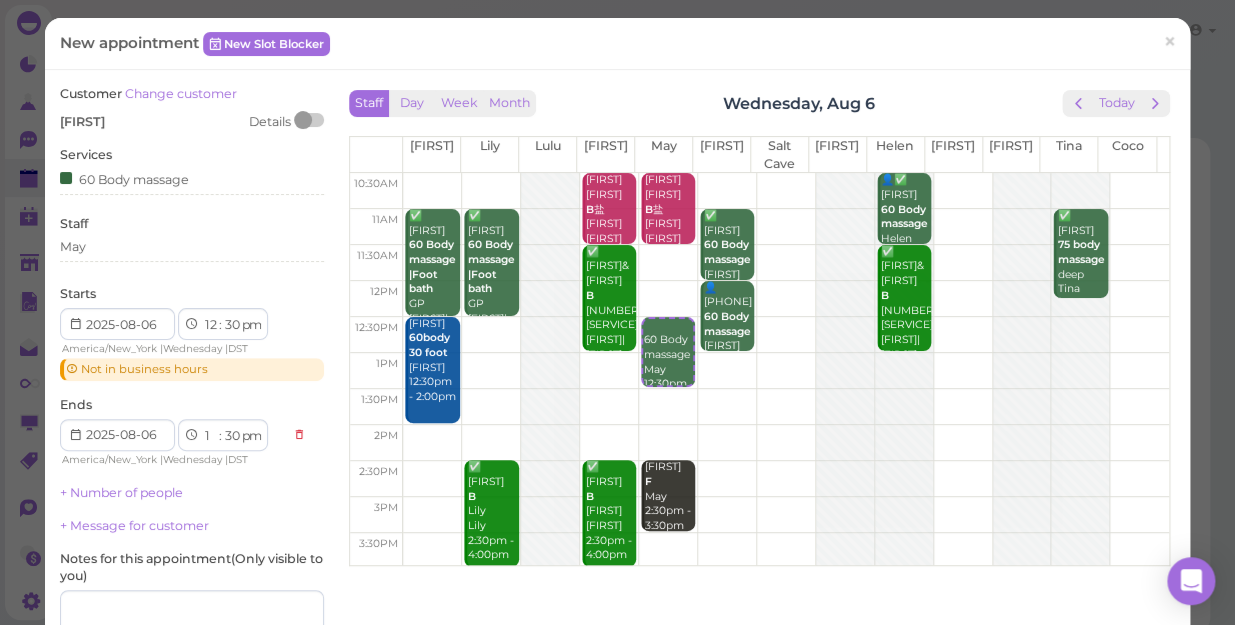 click at bounding box center [786, 335] 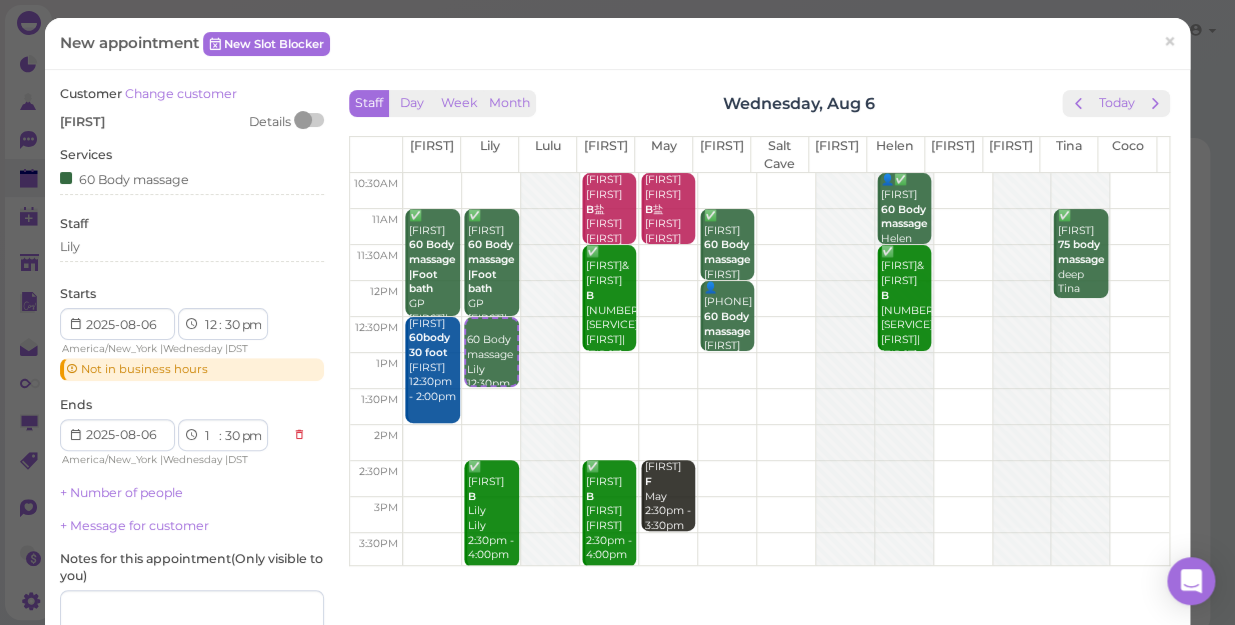 click at bounding box center (786, 335) 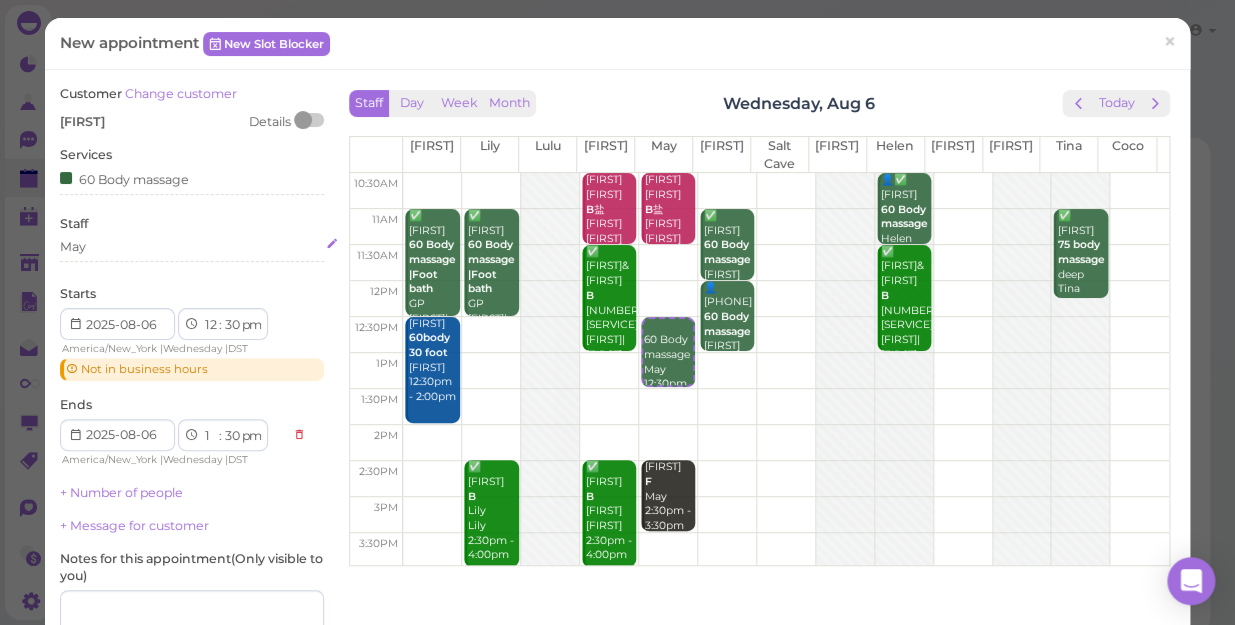 click on "May" at bounding box center [192, 250] 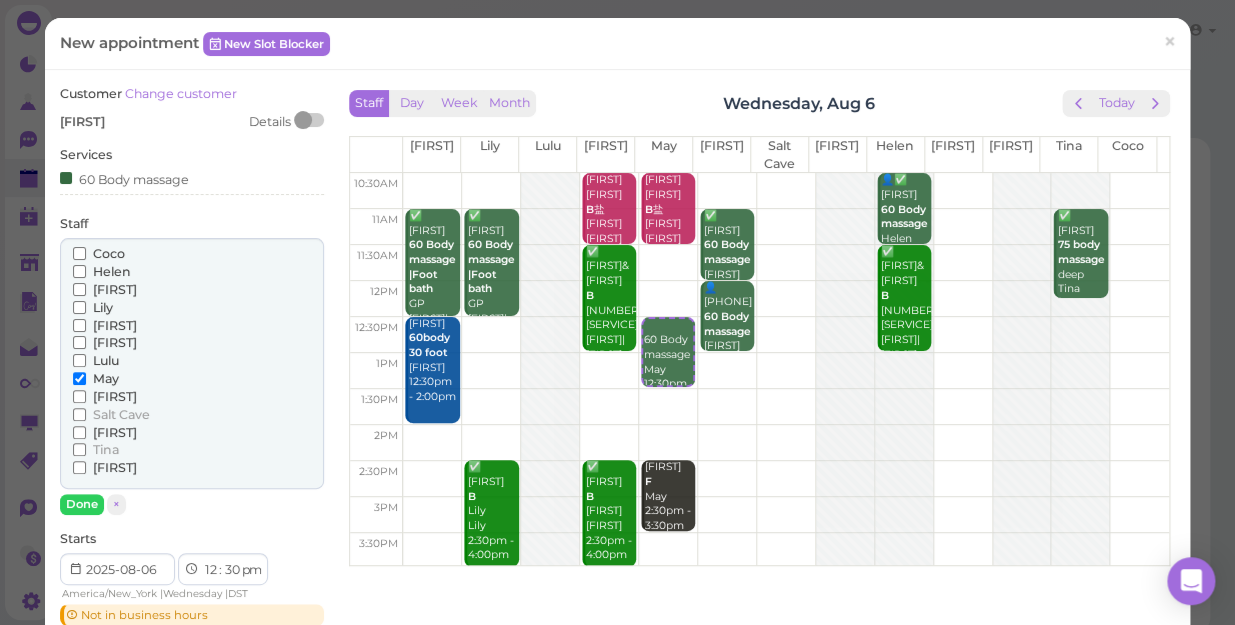 click on "Lily" at bounding box center (103, 307) 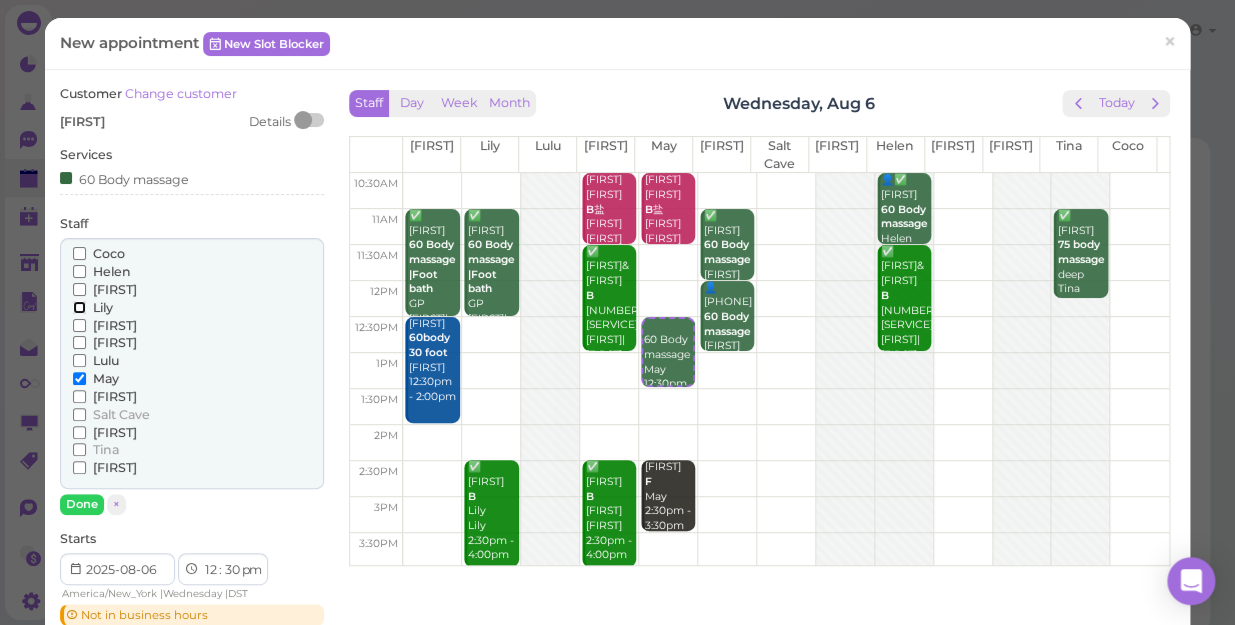 click on "Lily" at bounding box center (79, 307) 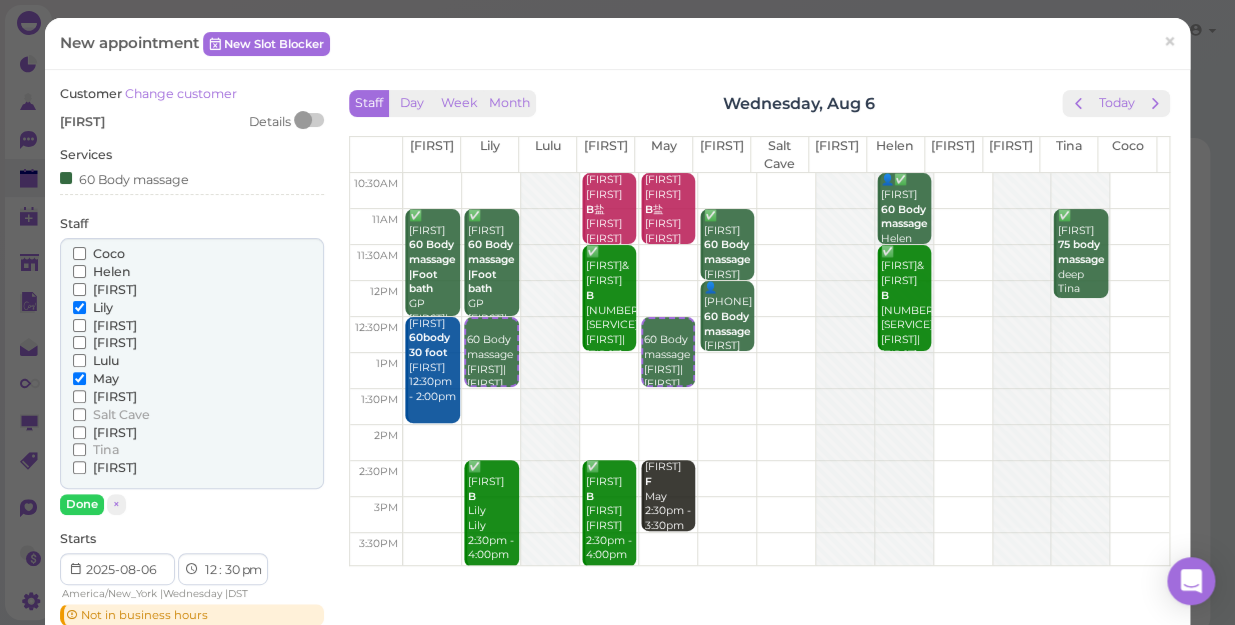 click on "Tina" at bounding box center [106, 449] 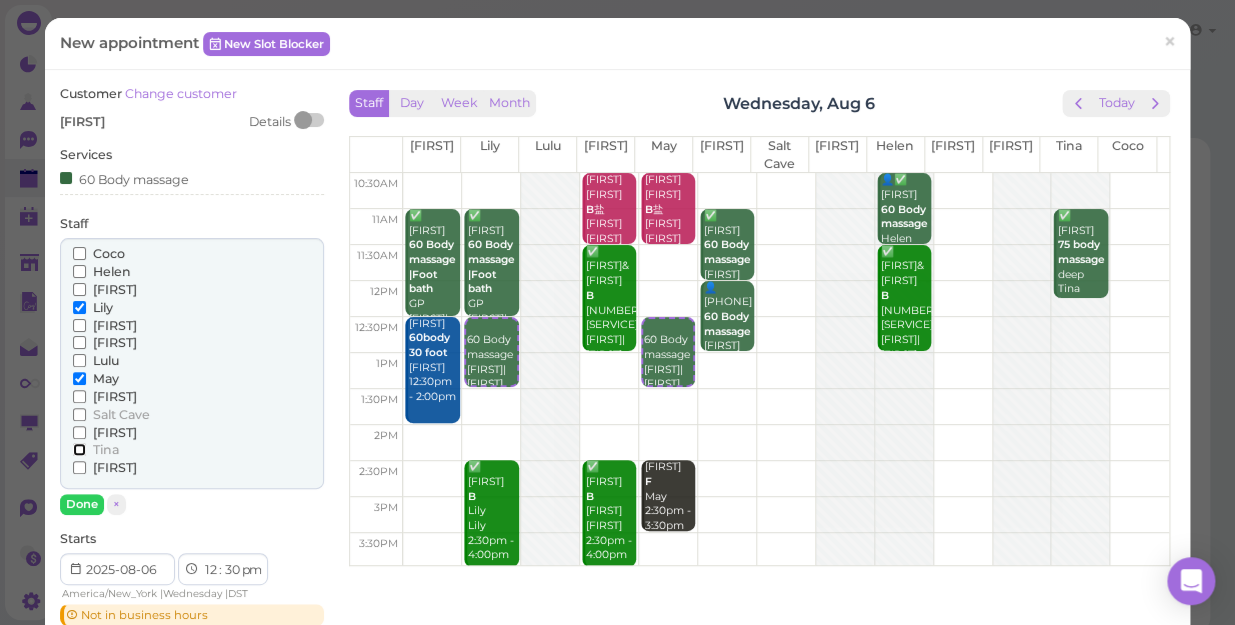 click on "Tina" at bounding box center [79, 449] 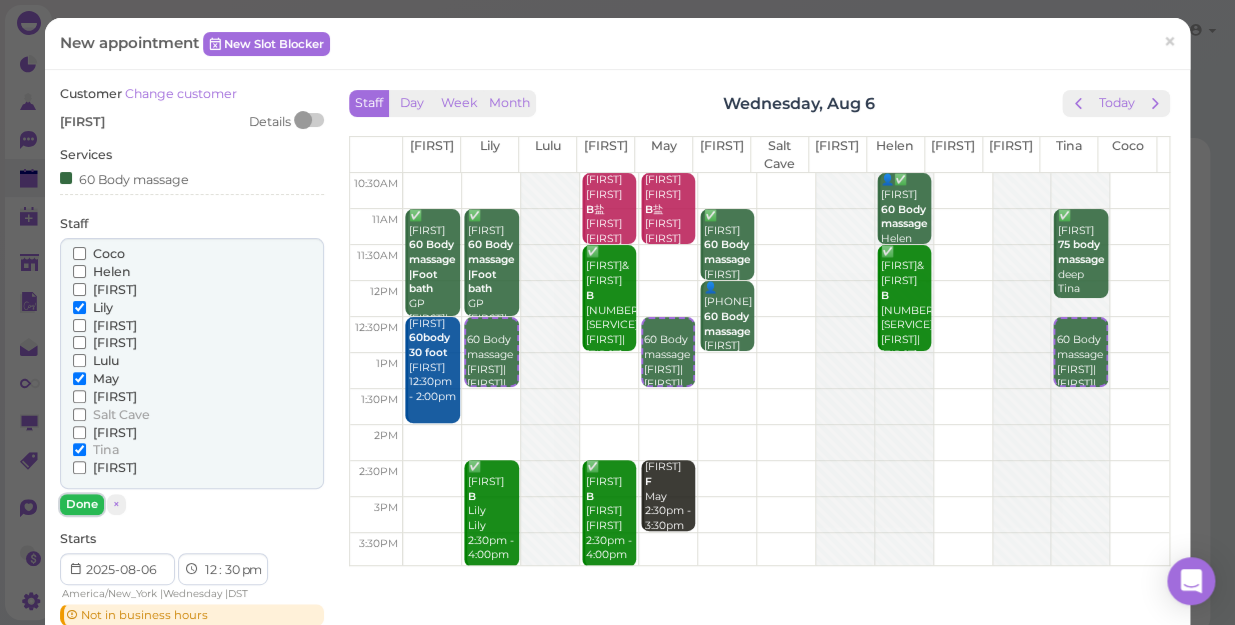 click on "Done" at bounding box center (82, 504) 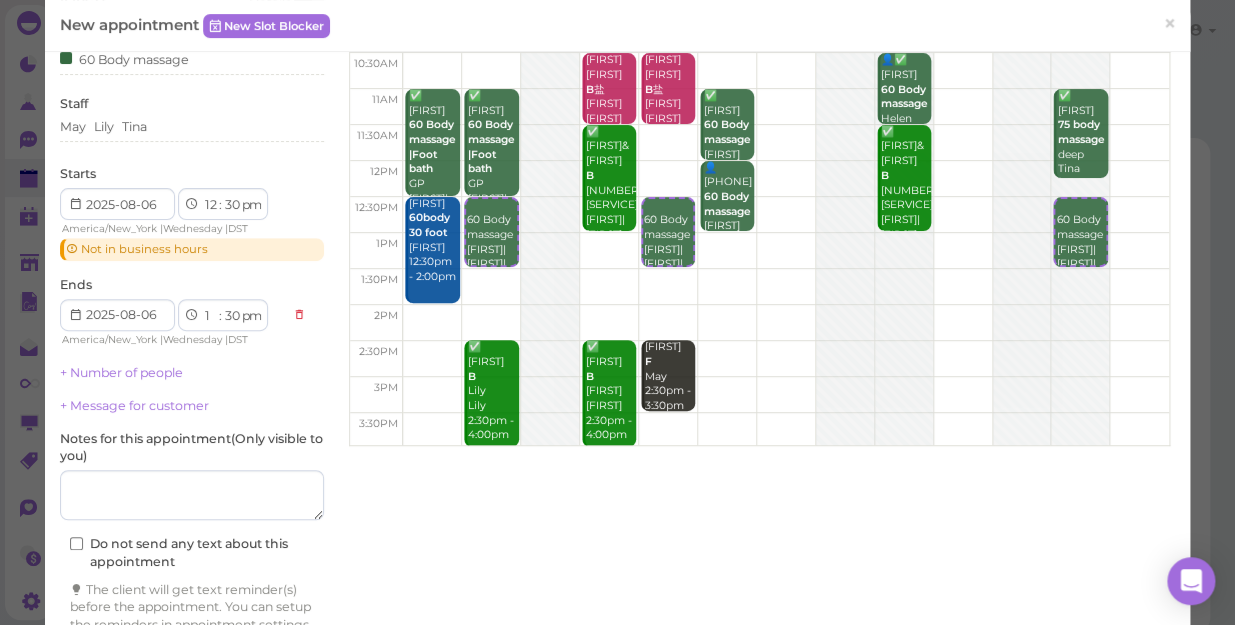 scroll, scrollTop: 209, scrollLeft: 0, axis: vertical 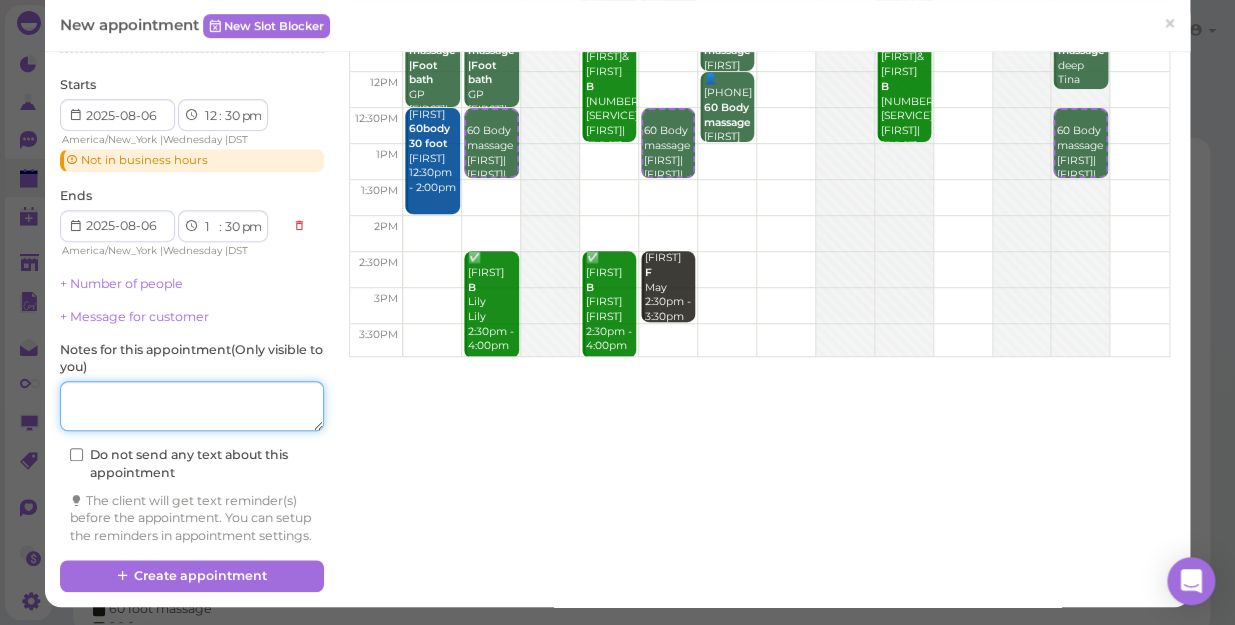 click at bounding box center (192, 406) 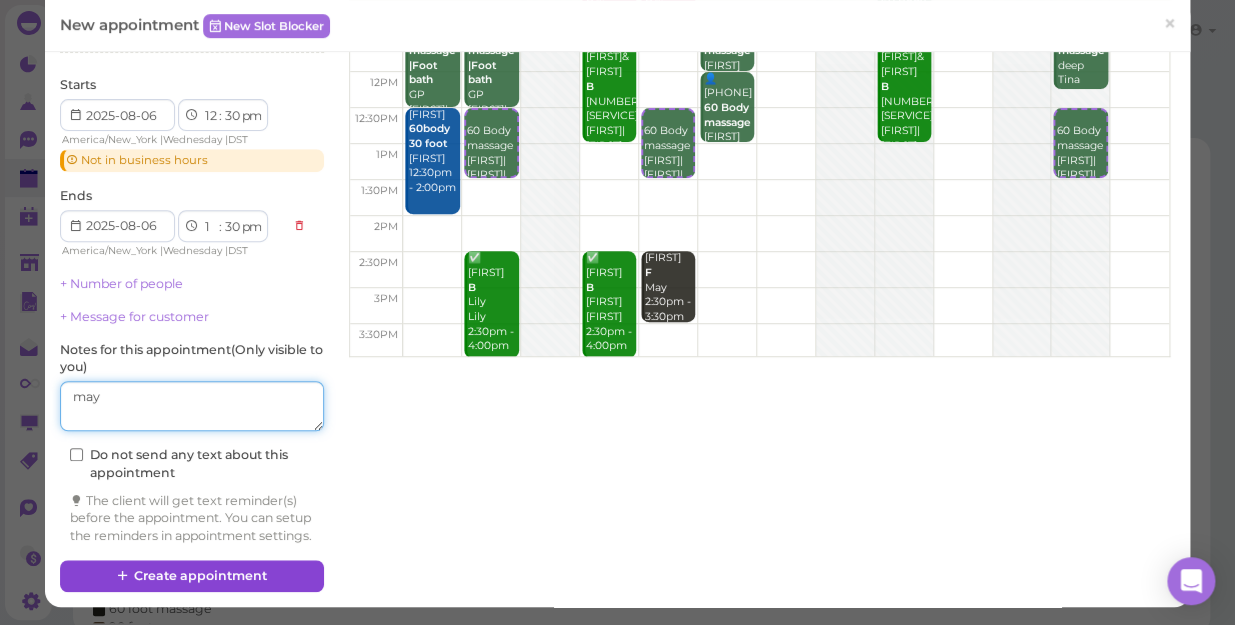 type on "may" 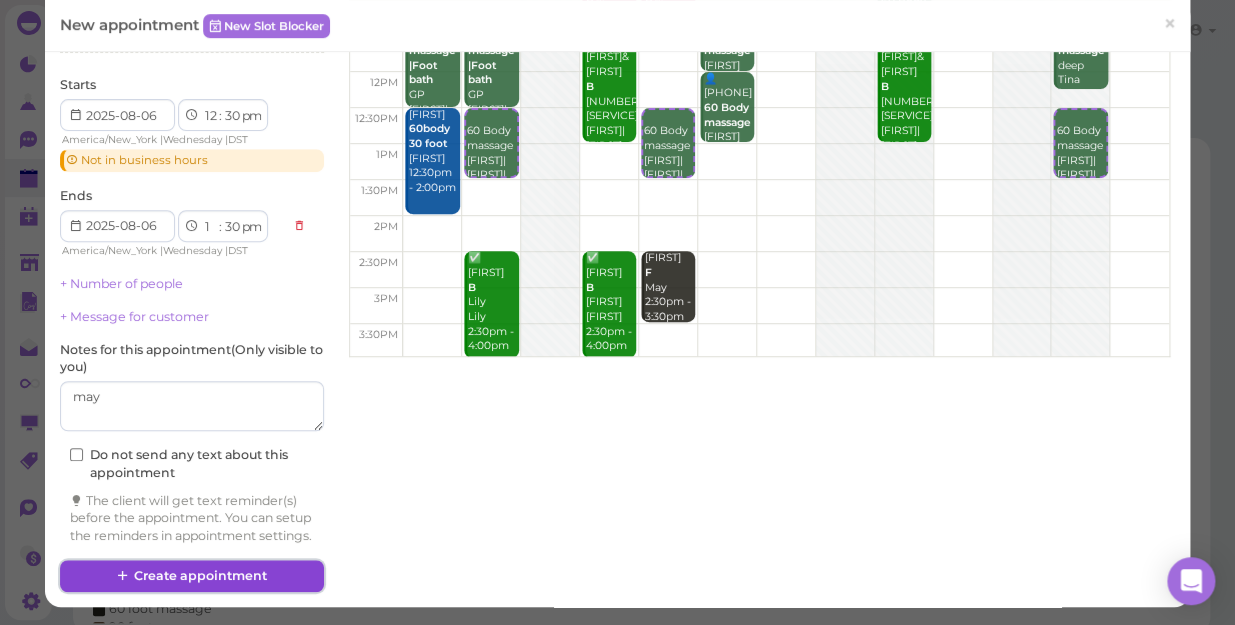 click on "Create appointment" at bounding box center [192, 576] 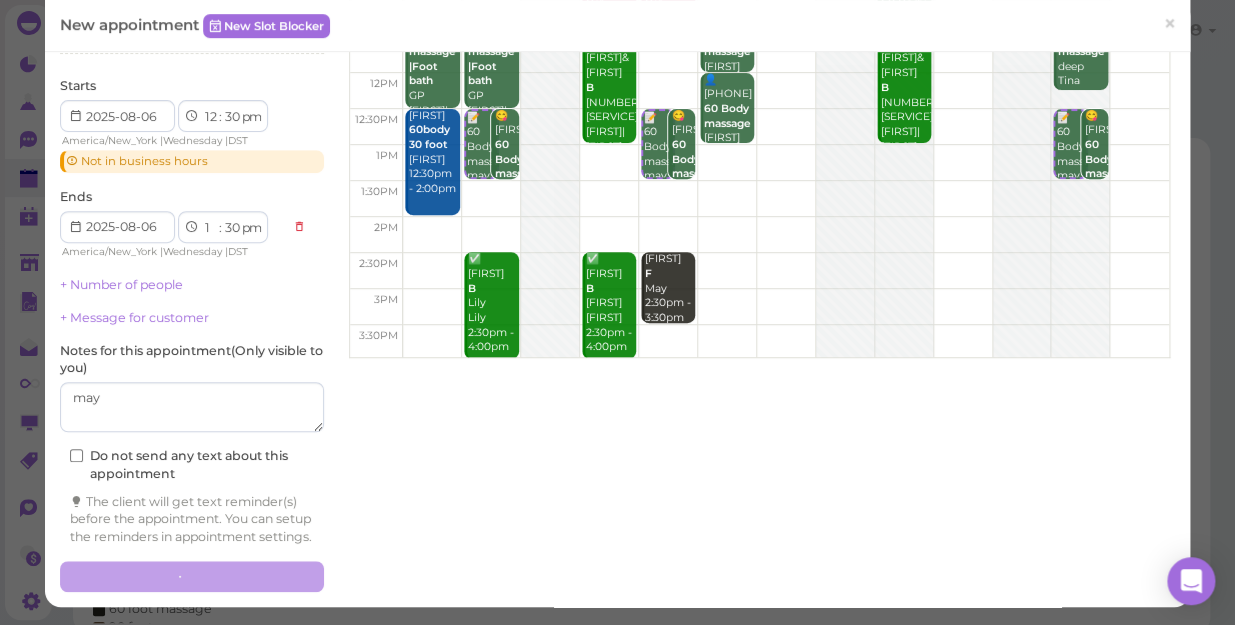 scroll, scrollTop: 224, scrollLeft: 0, axis: vertical 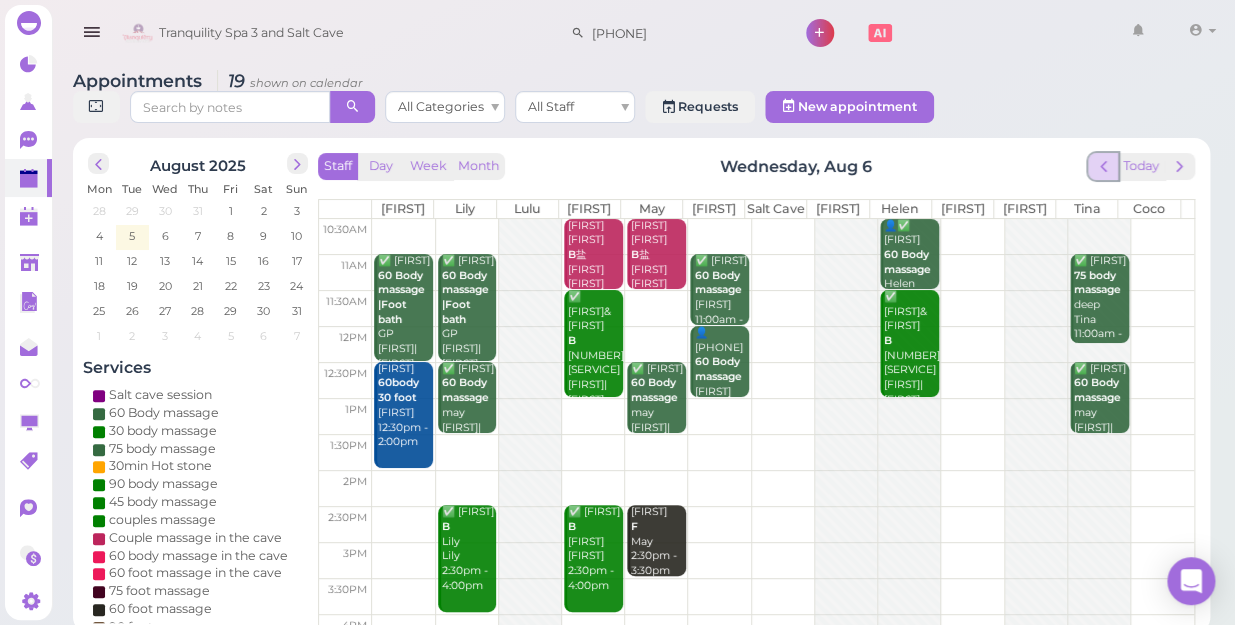 click at bounding box center [1103, 166] 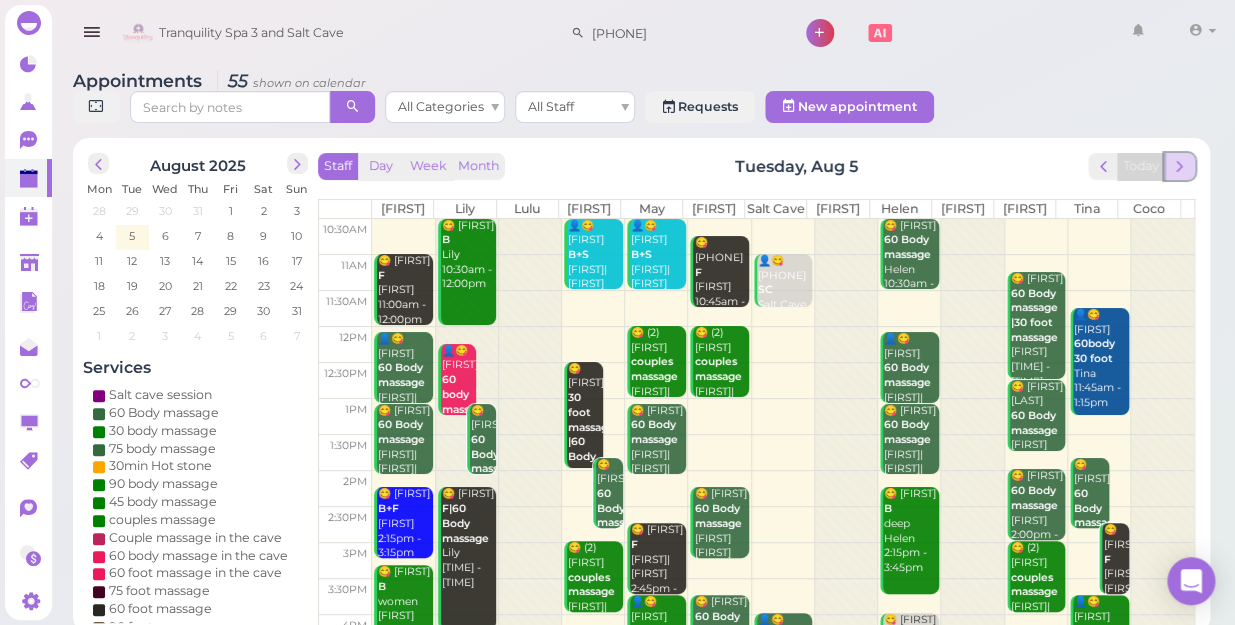 click at bounding box center [1179, 166] 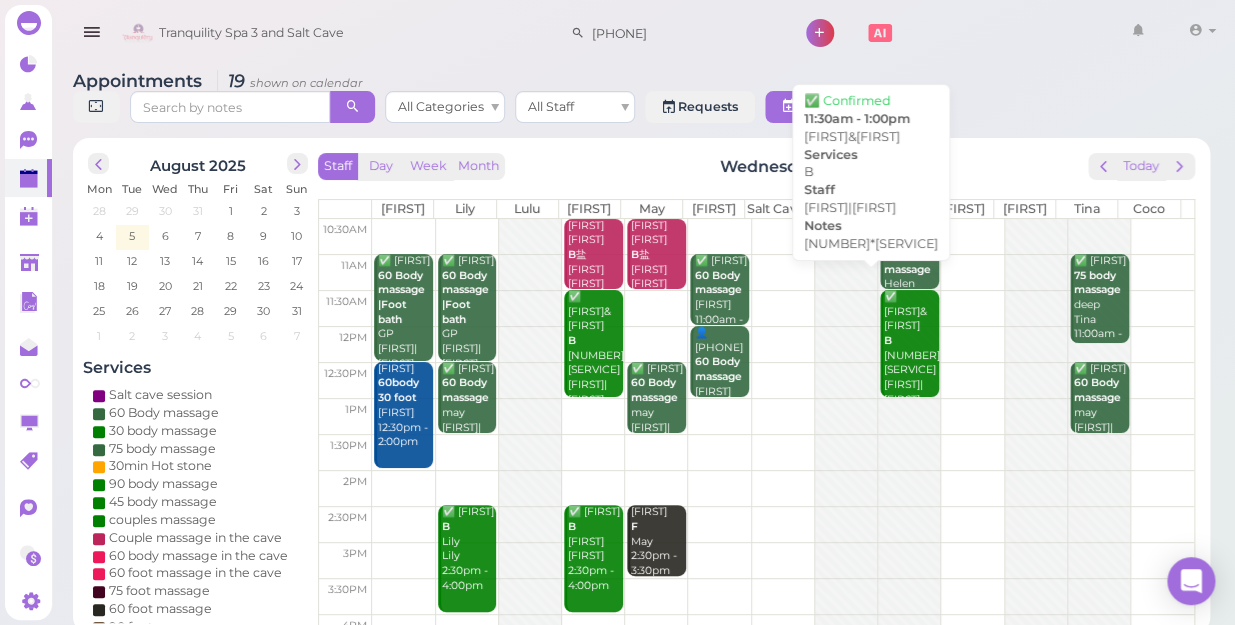 click on "✅ [FIRST]&[FIRST] [NUMBER]*[SERVICE] [FIRST]|[FIRST] [TIME] - [TIME]" at bounding box center (911, 363) 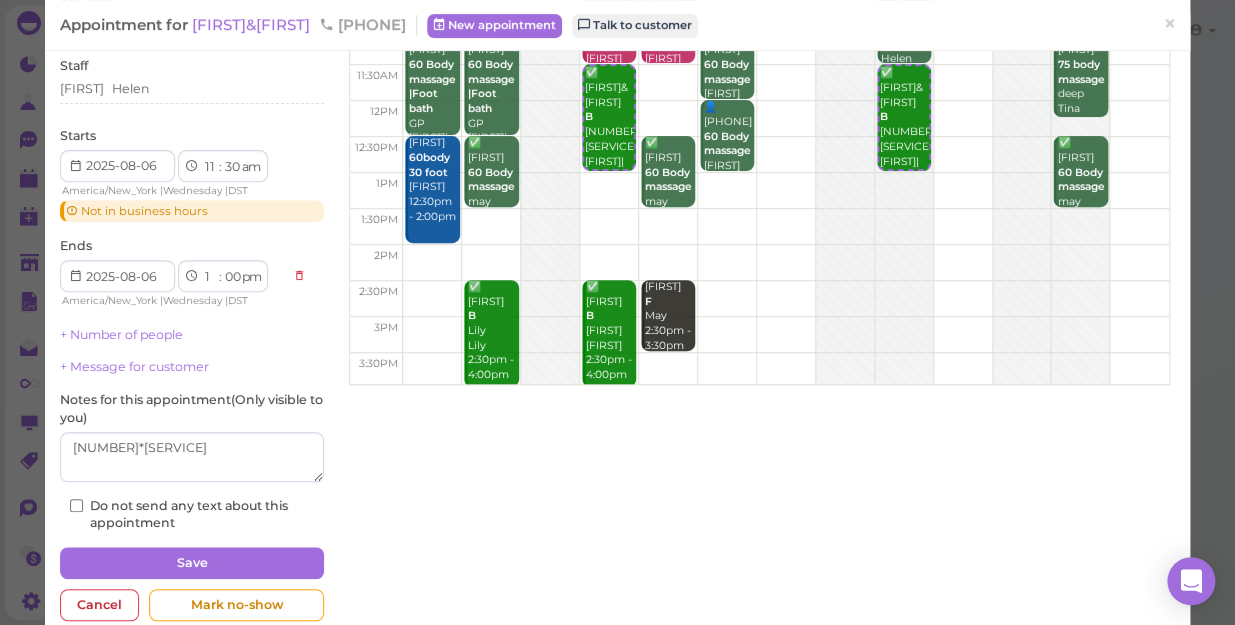 scroll, scrollTop: 181, scrollLeft: 0, axis: vertical 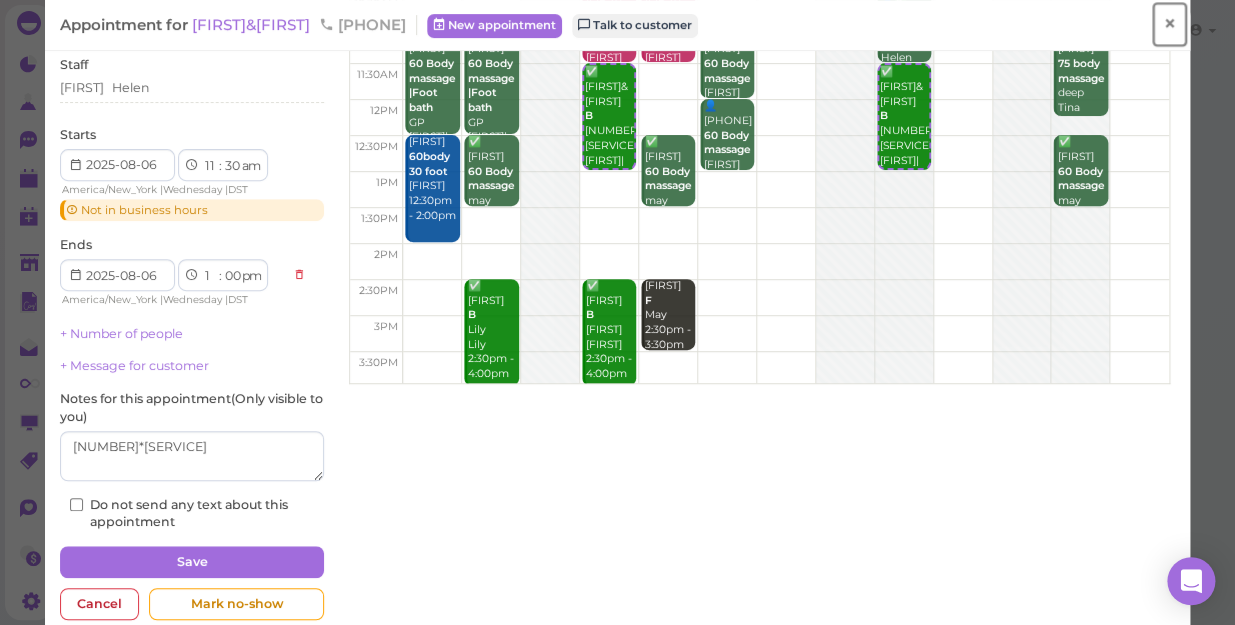 click on "×" at bounding box center [1169, 24] 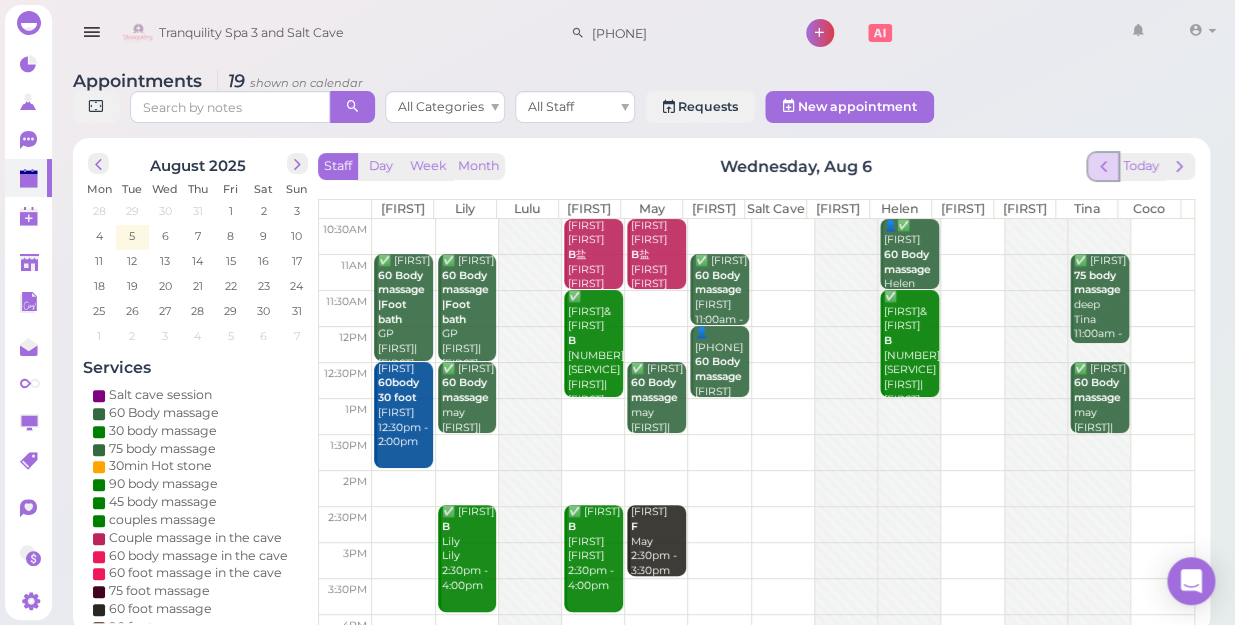 click at bounding box center [1103, 166] 